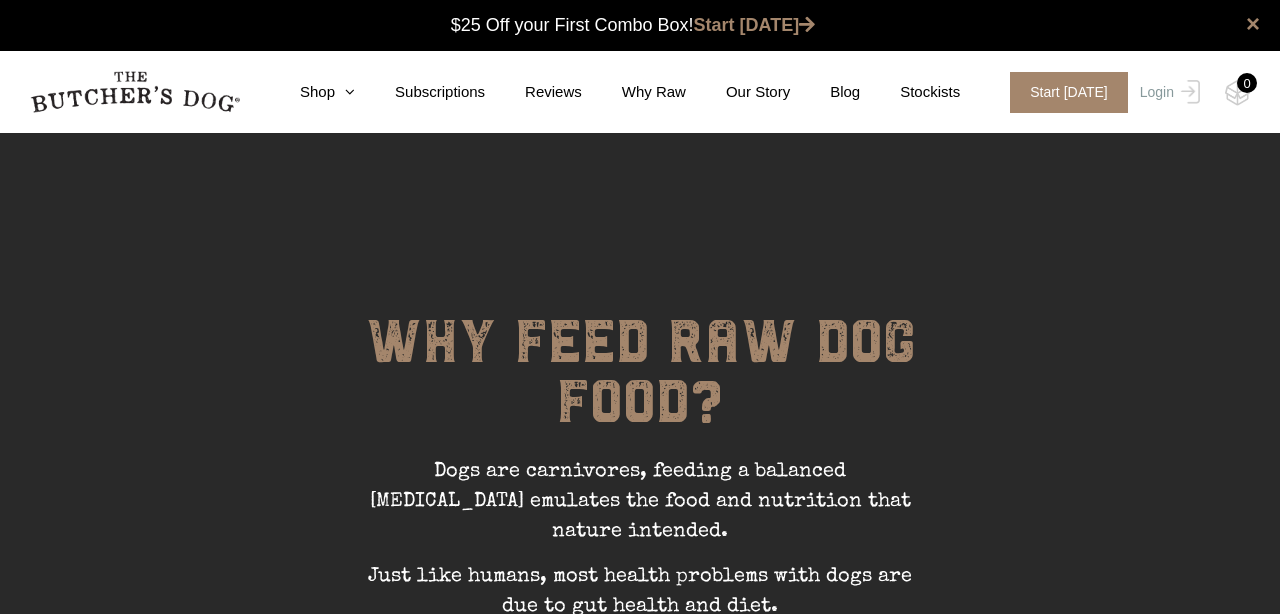 scroll, scrollTop: 1, scrollLeft: 0, axis: vertical 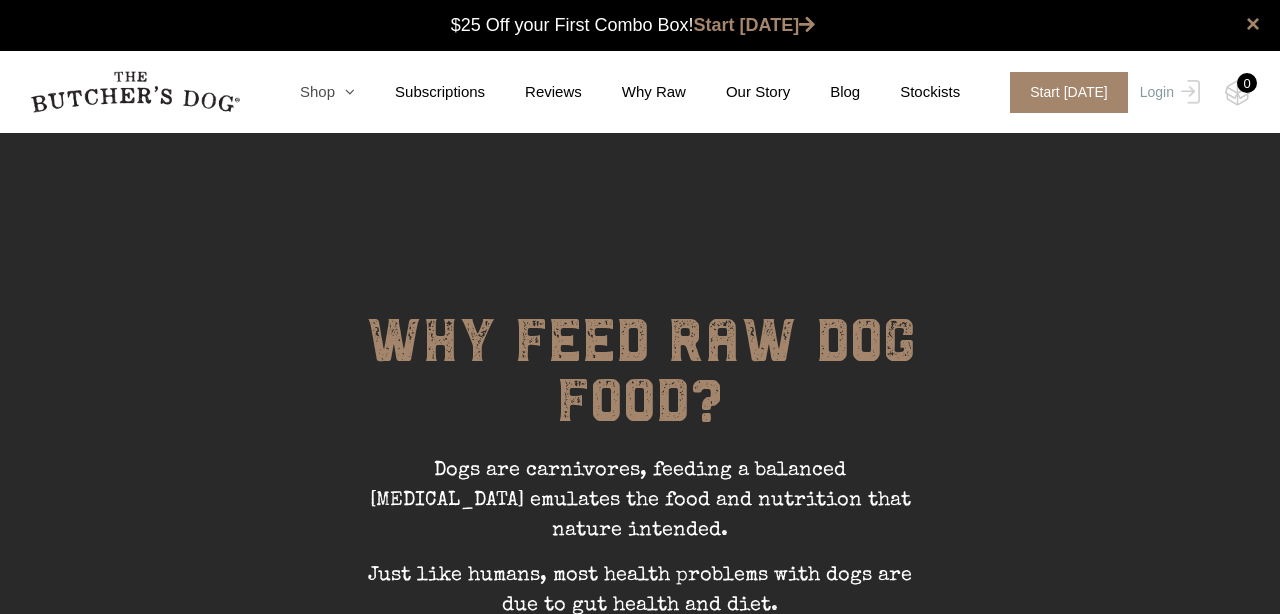 click on "Shop" at bounding box center [307, 92] 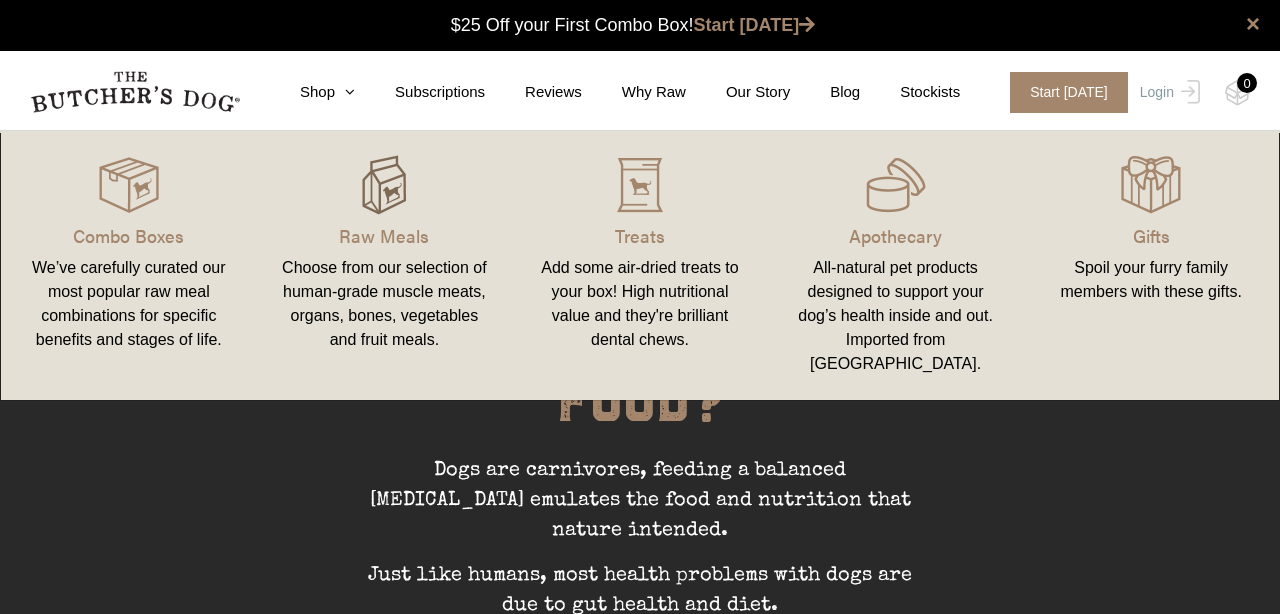 click at bounding box center [384, 185] 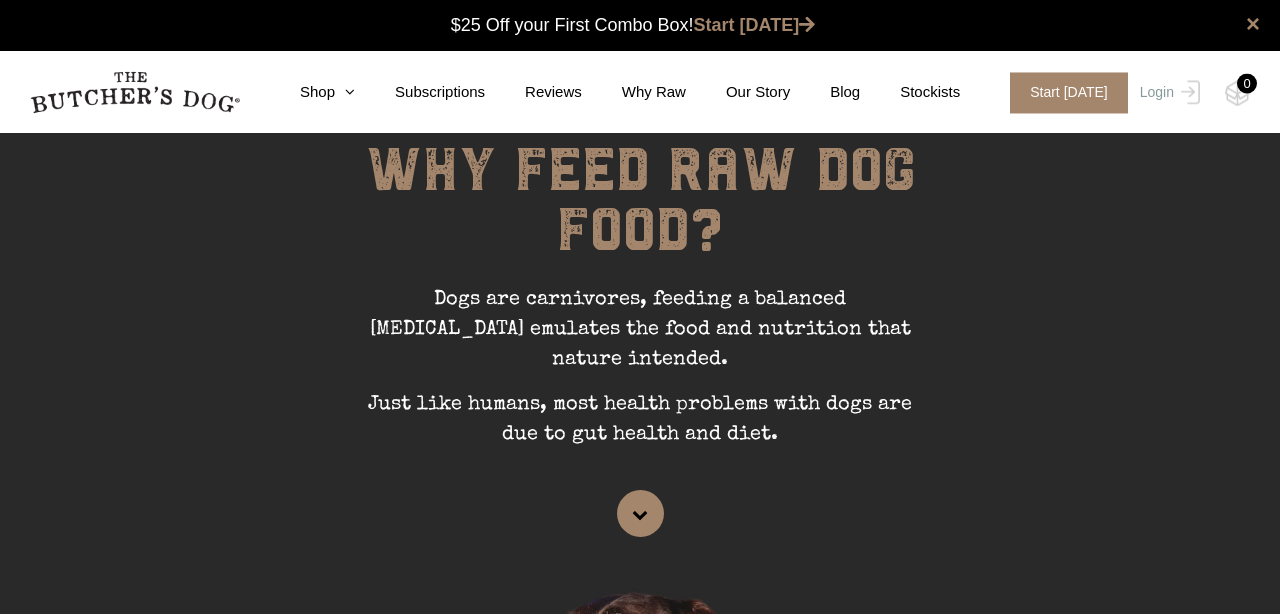 scroll, scrollTop: 1, scrollLeft: 0, axis: vertical 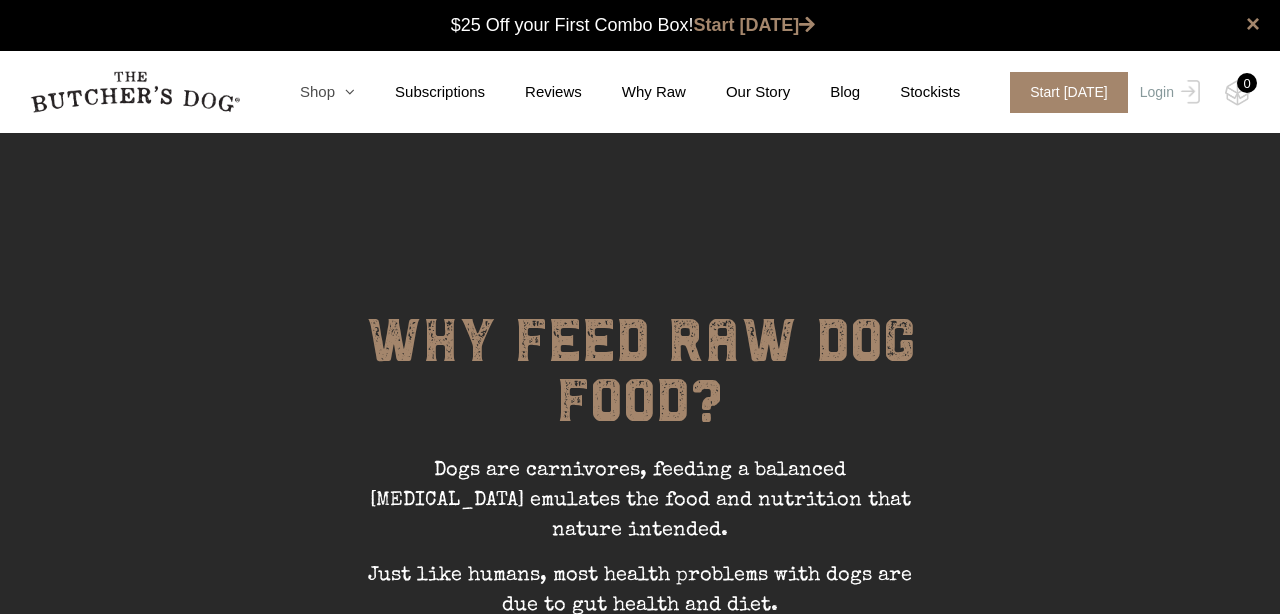 click at bounding box center (345, 91) 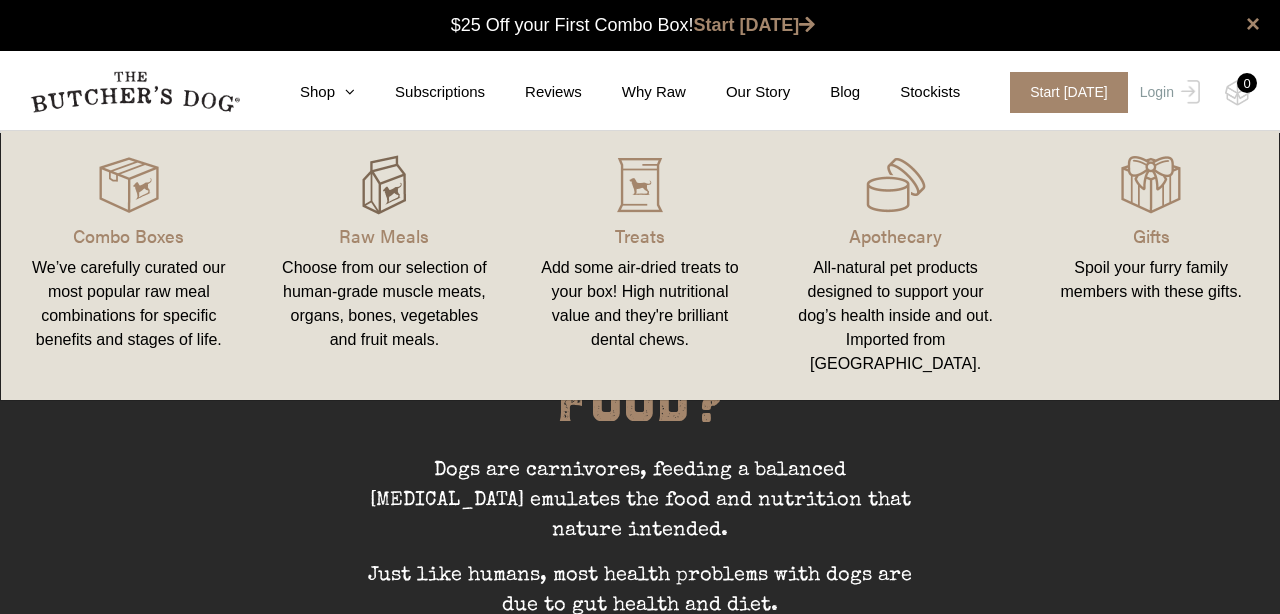 click at bounding box center [384, 185] 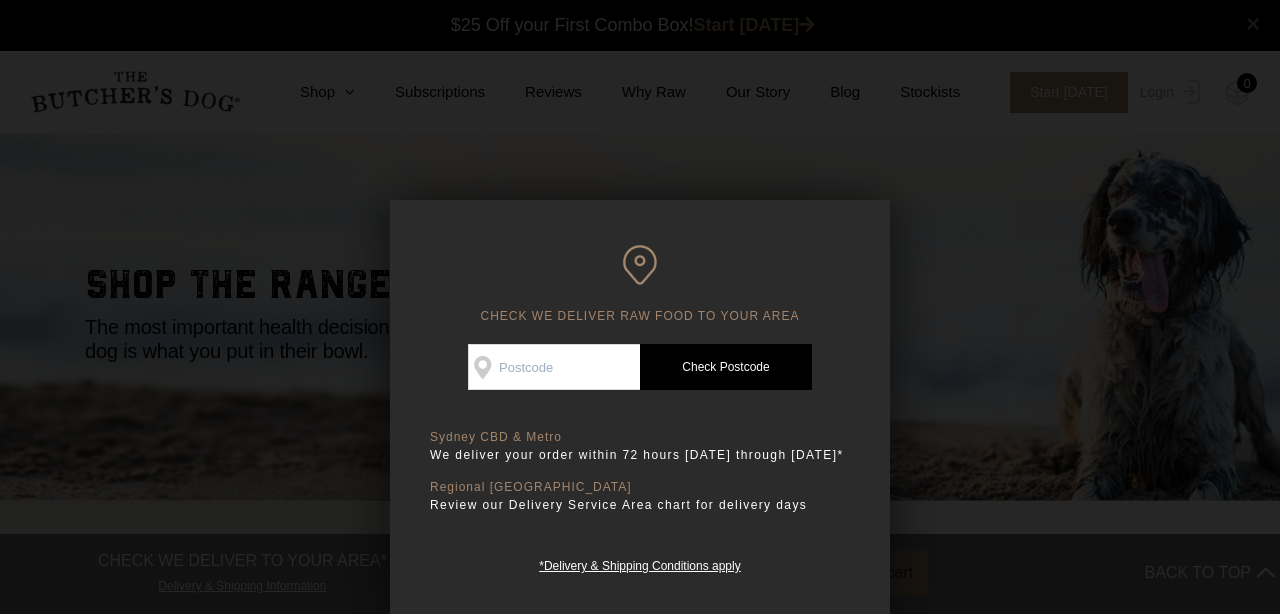 scroll, scrollTop: 1, scrollLeft: 0, axis: vertical 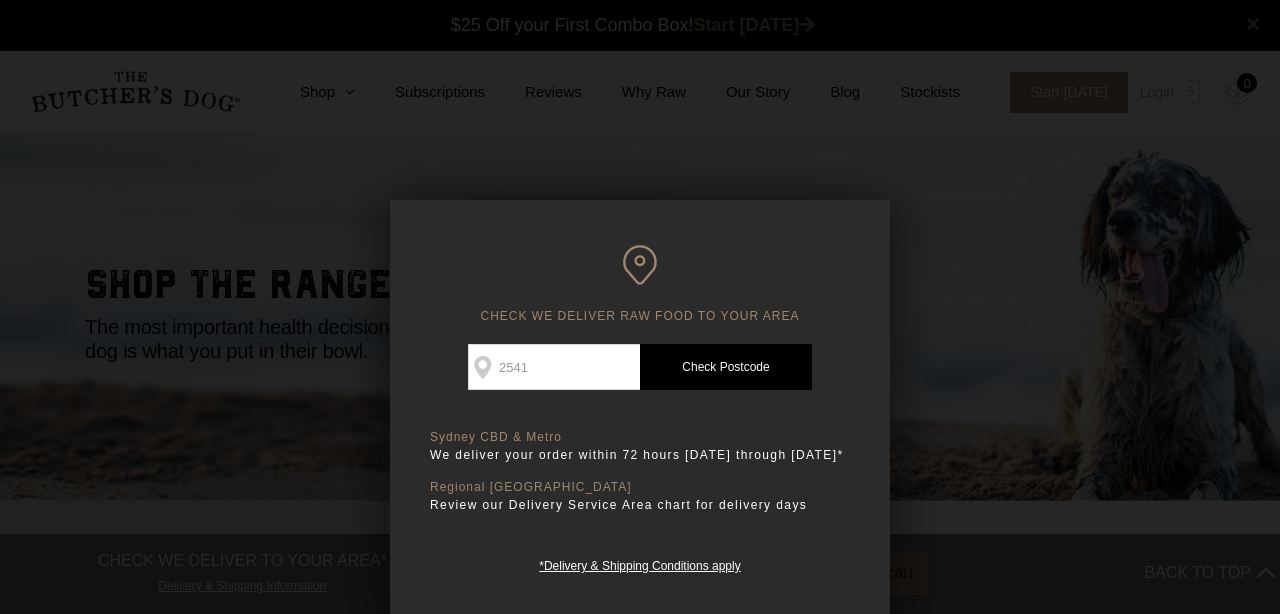 type on "2541" 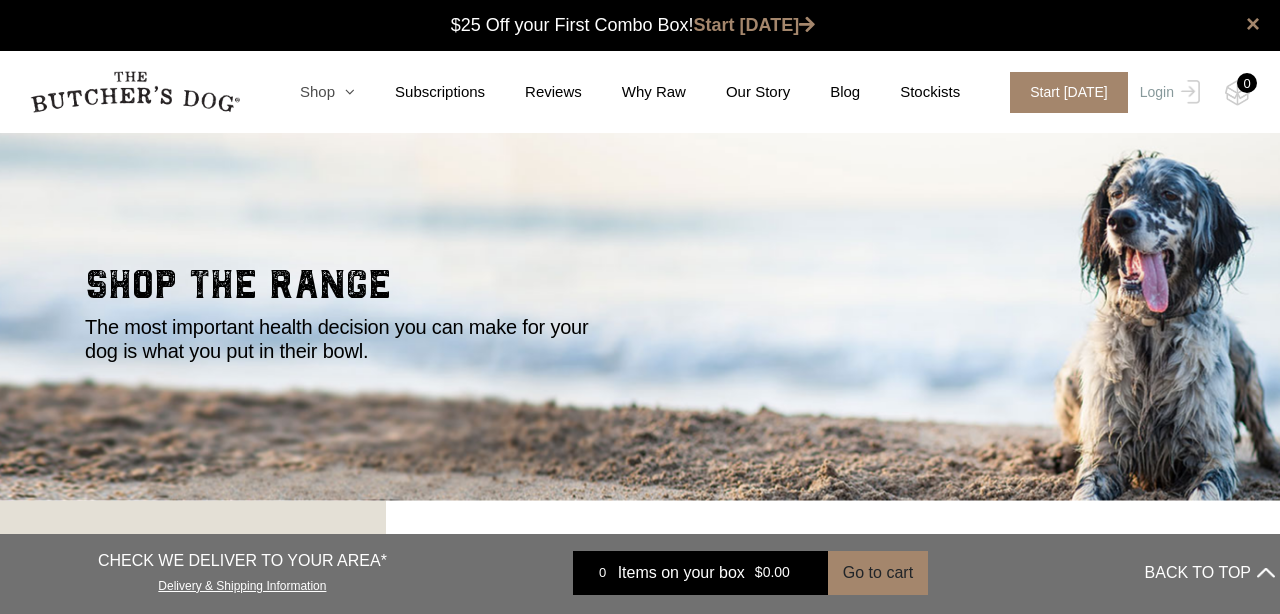click on "Shop" at bounding box center (307, 92) 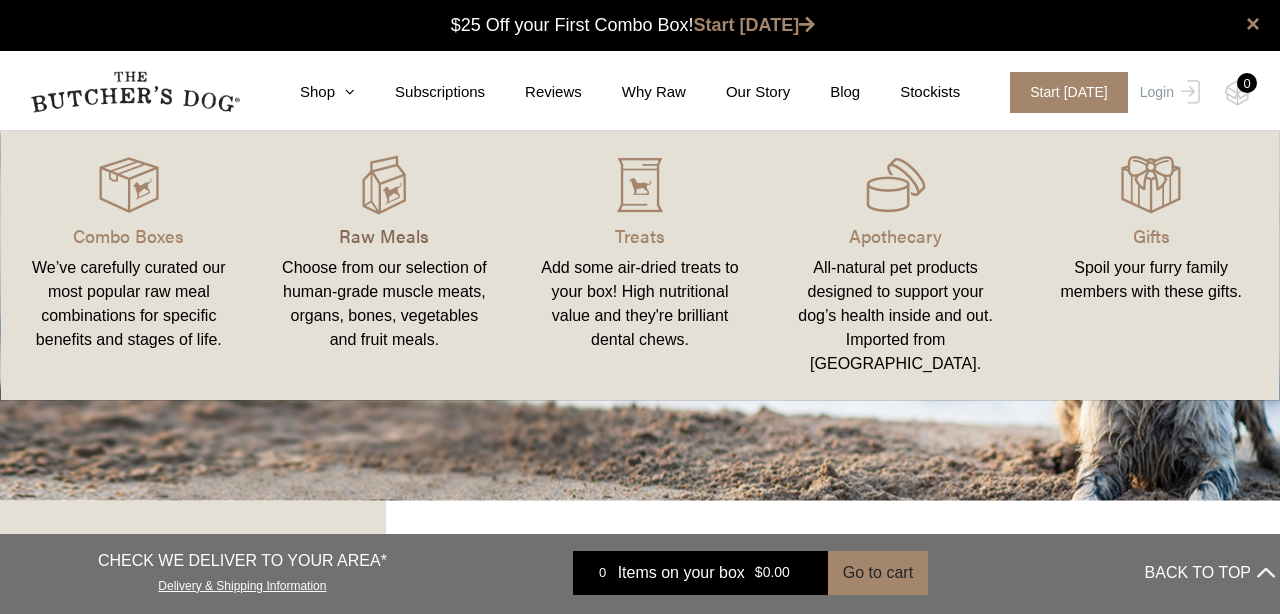 click on "Raw Meals" at bounding box center [385, 235] 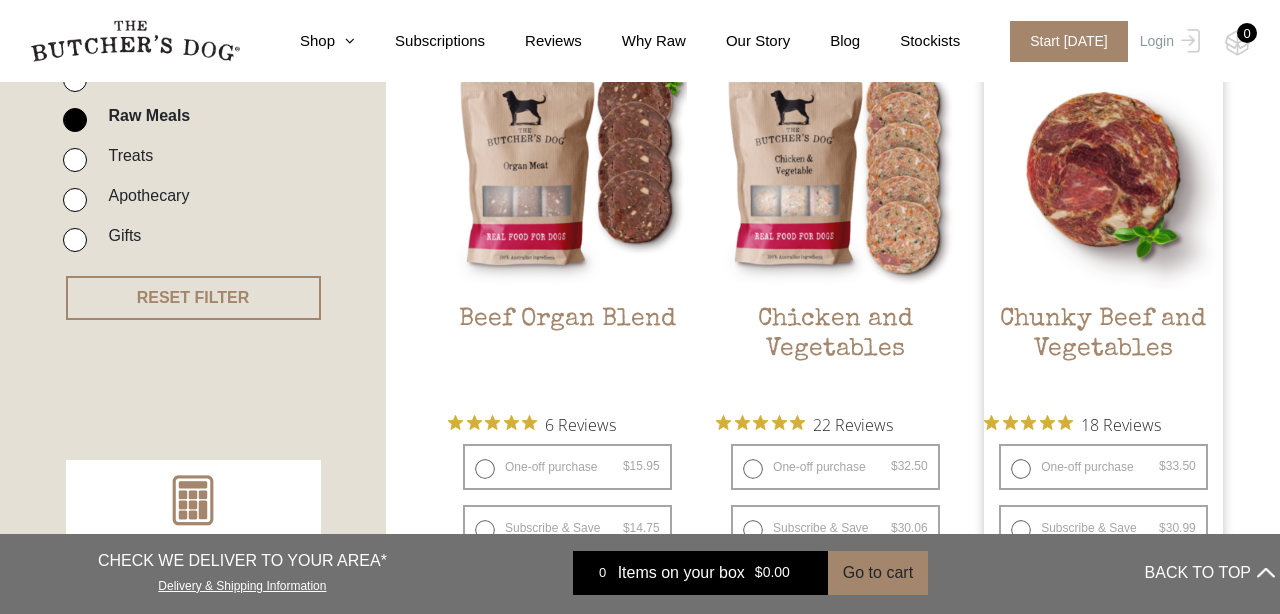 scroll, scrollTop: 690, scrollLeft: 0, axis: vertical 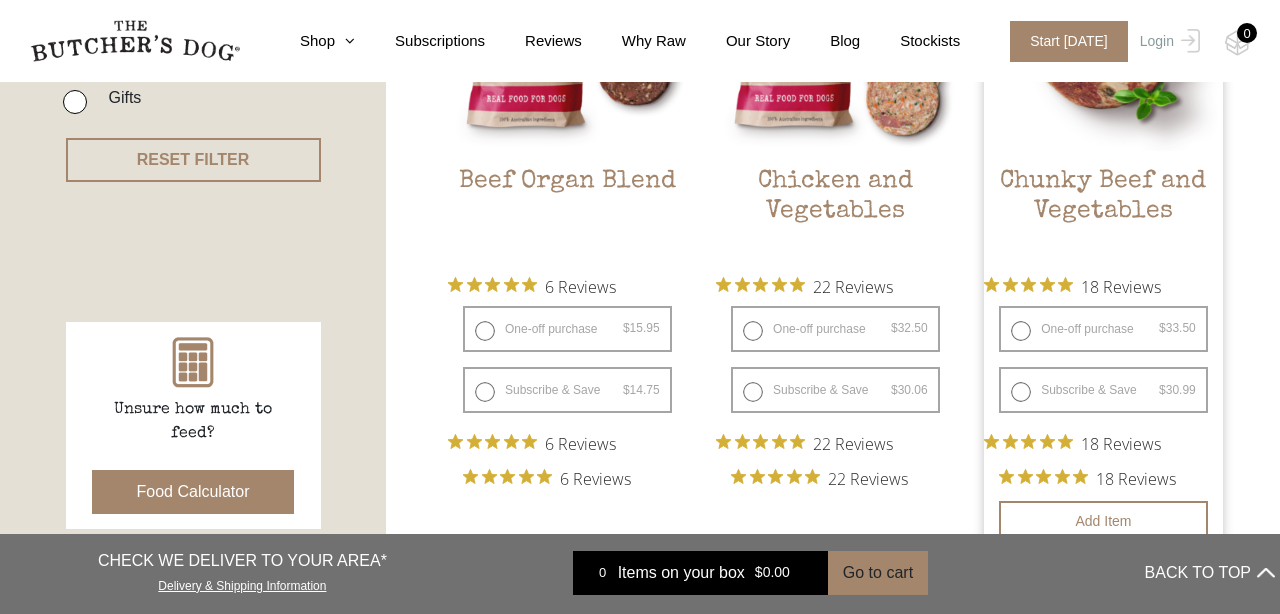 click on "Chunky Beef and Vegetables" at bounding box center (1103, 214) 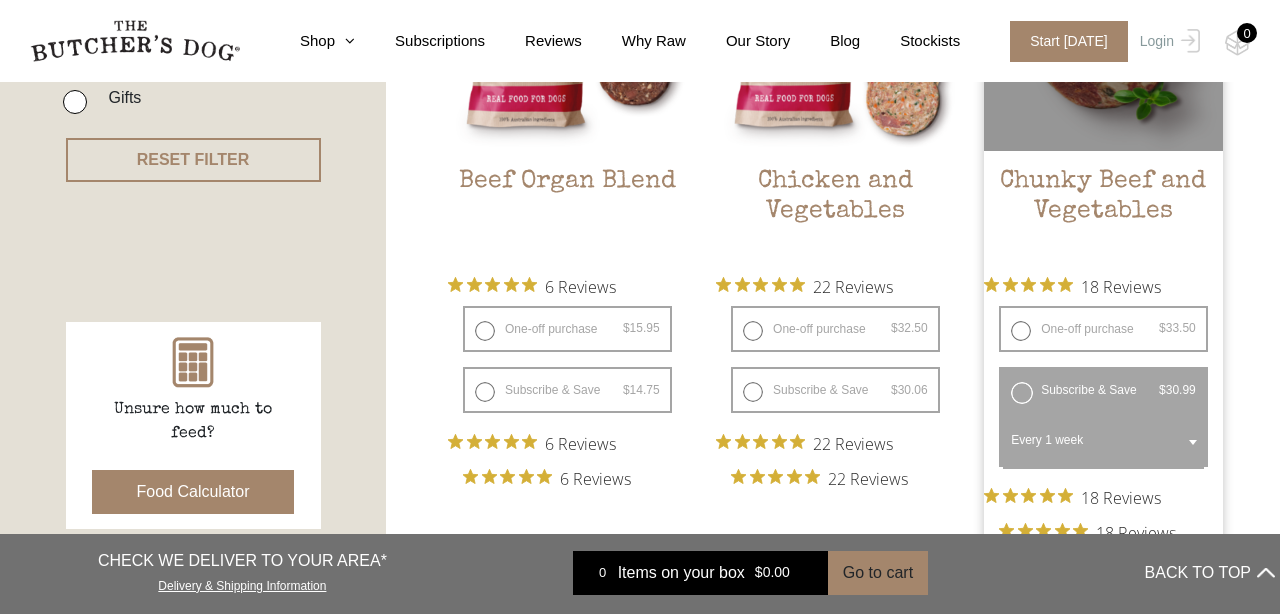 click at bounding box center [1193, 442] 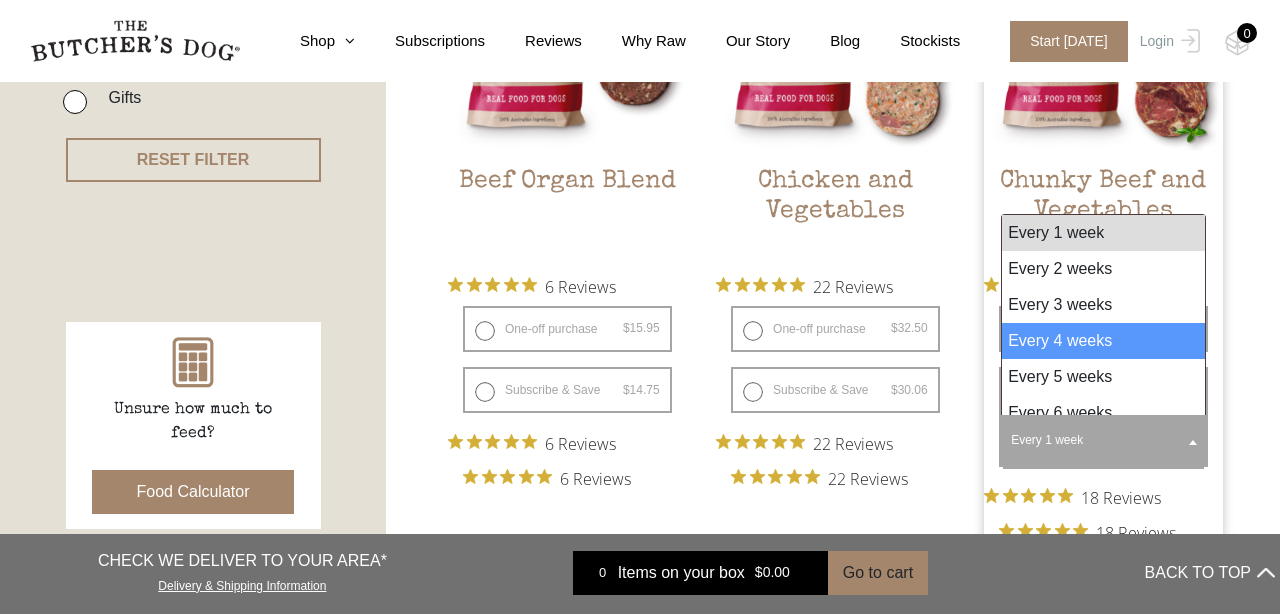 select on "4_week" 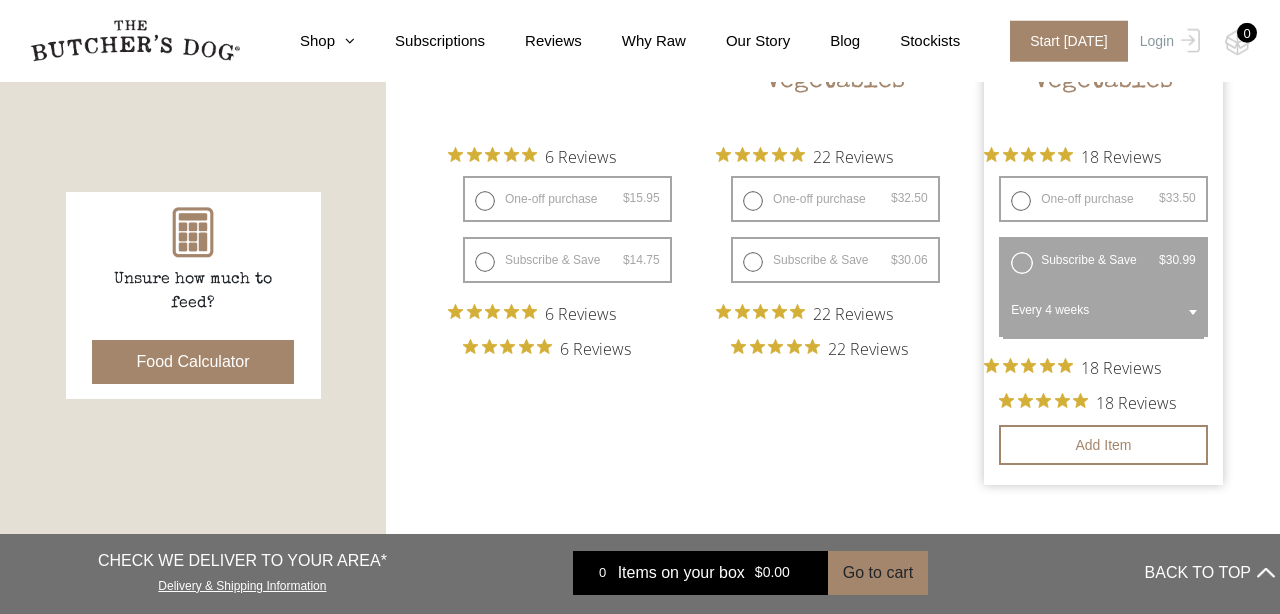 scroll, scrollTop: 828, scrollLeft: 0, axis: vertical 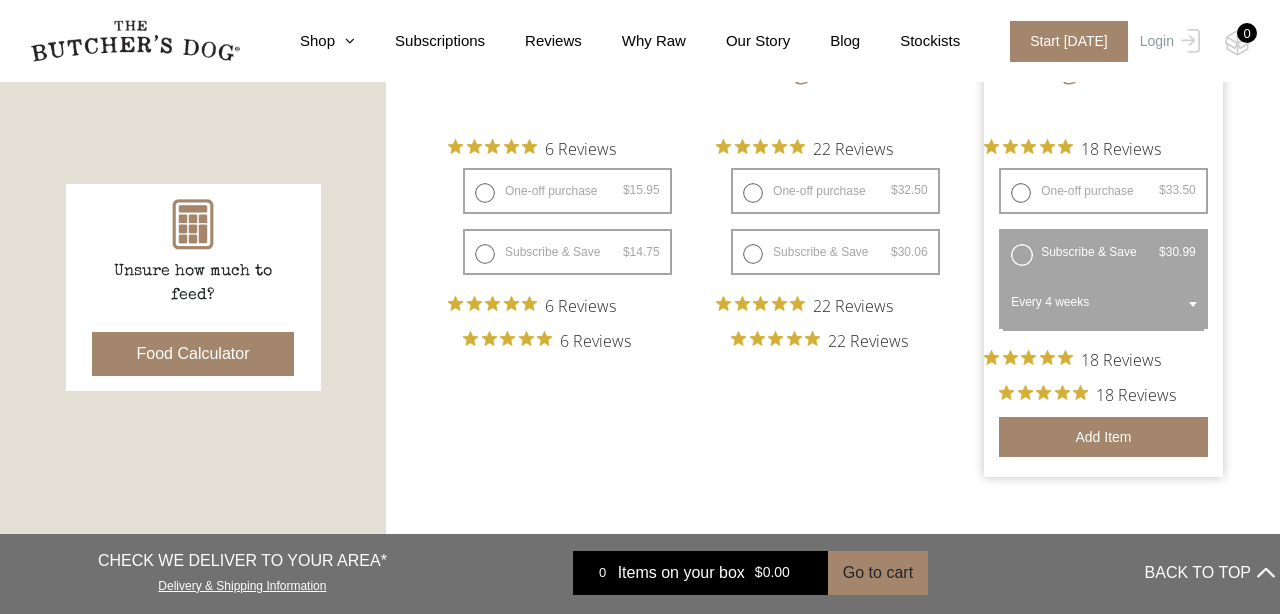 click on "Add item" at bounding box center (1103, 437) 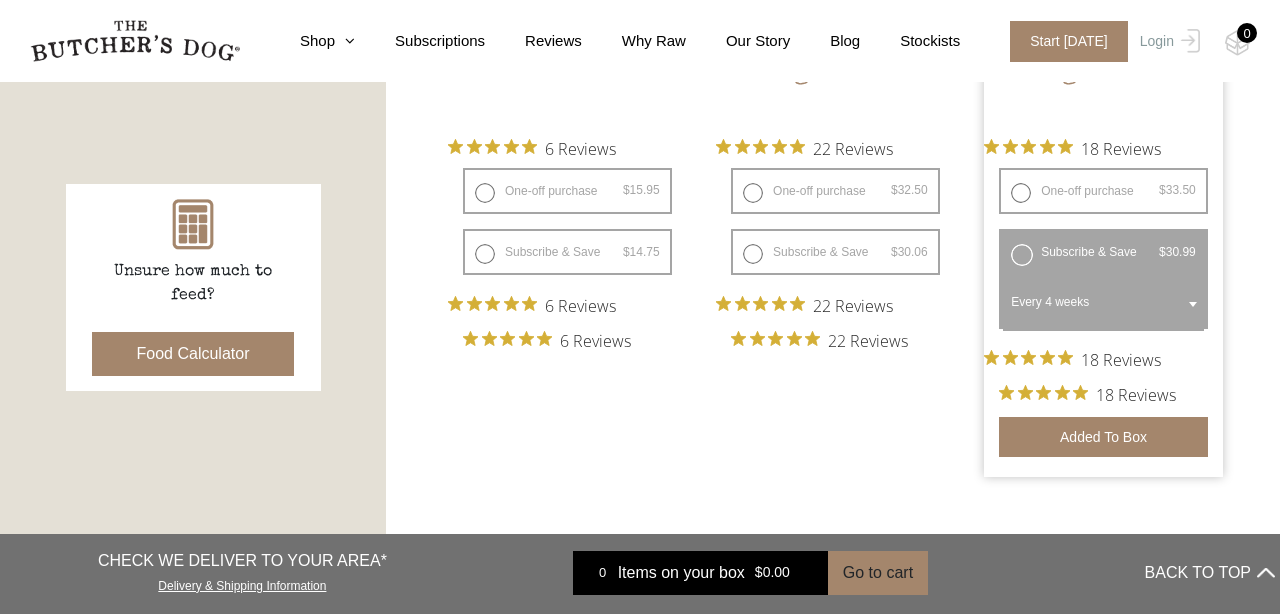 click on "Added to Box" at bounding box center (1103, 437) 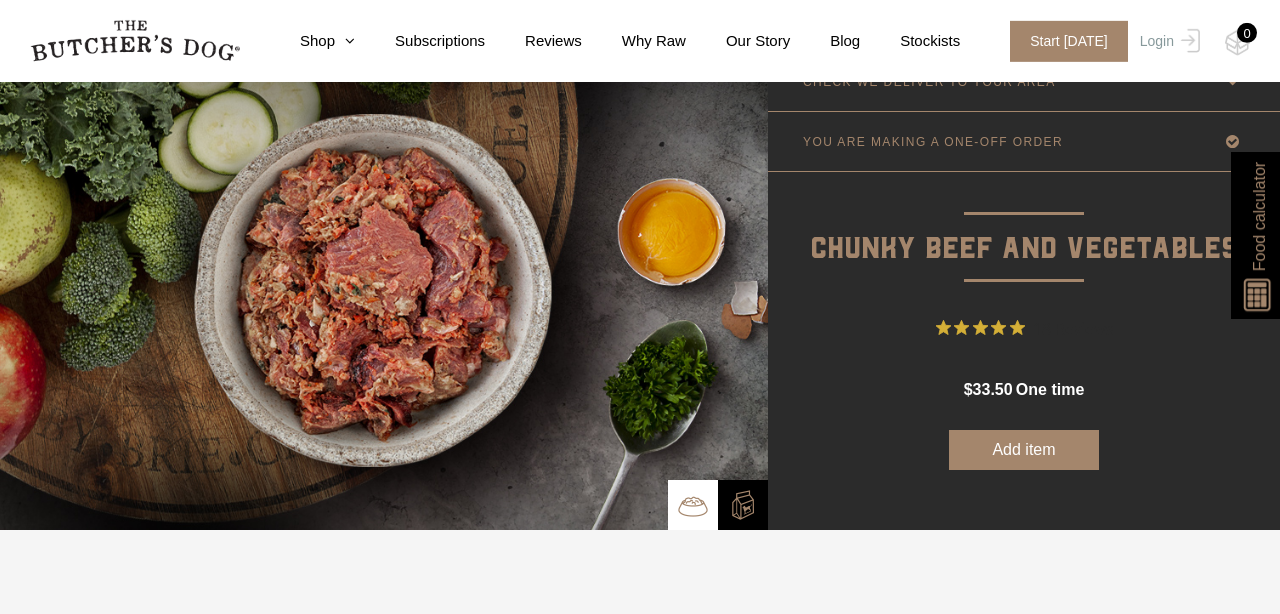scroll, scrollTop: 0, scrollLeft: 0, axis: both 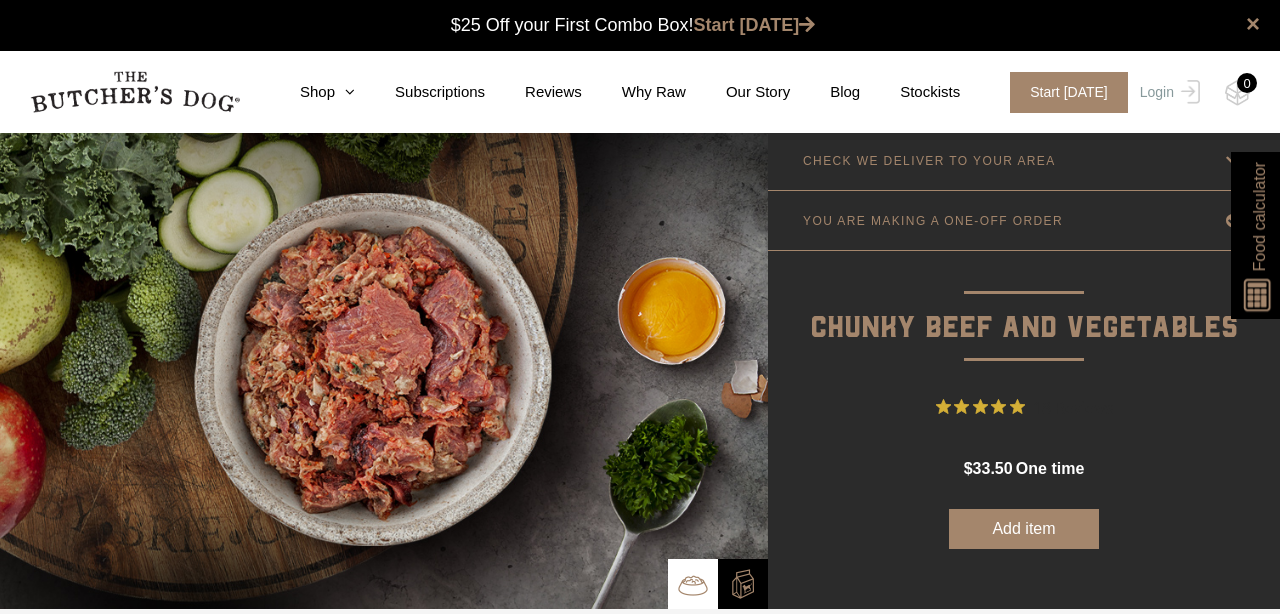 click on "0" at bounding box center [1247, 83] 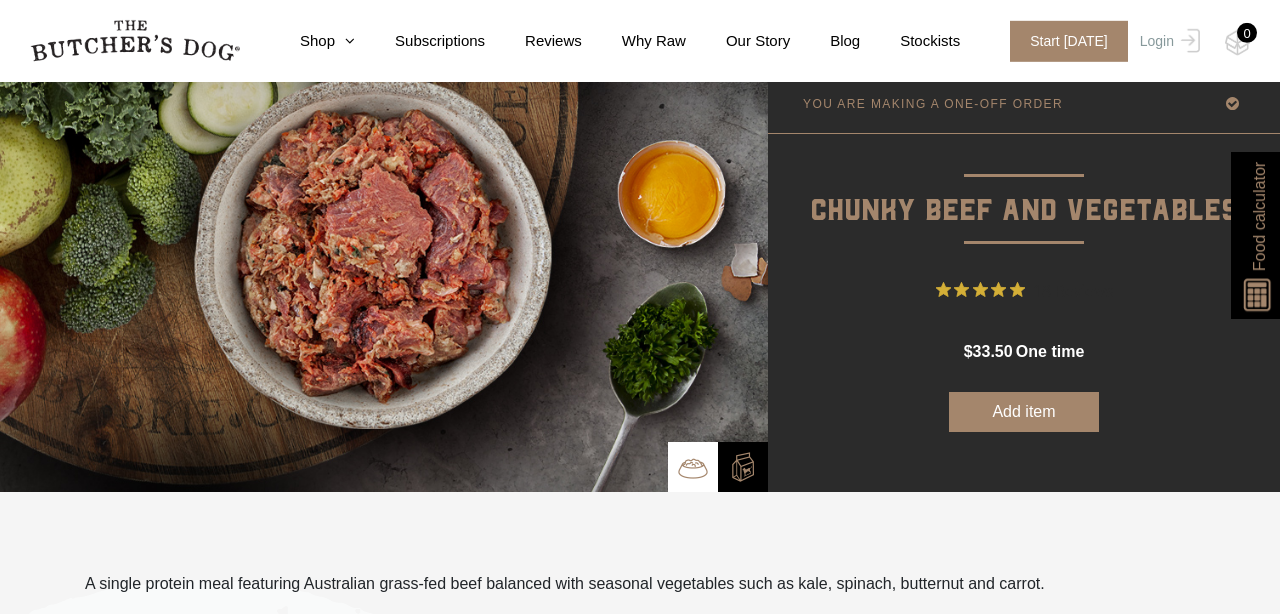 scroll, scrollTop: 139, scrollLeft: 0, axis: vertical 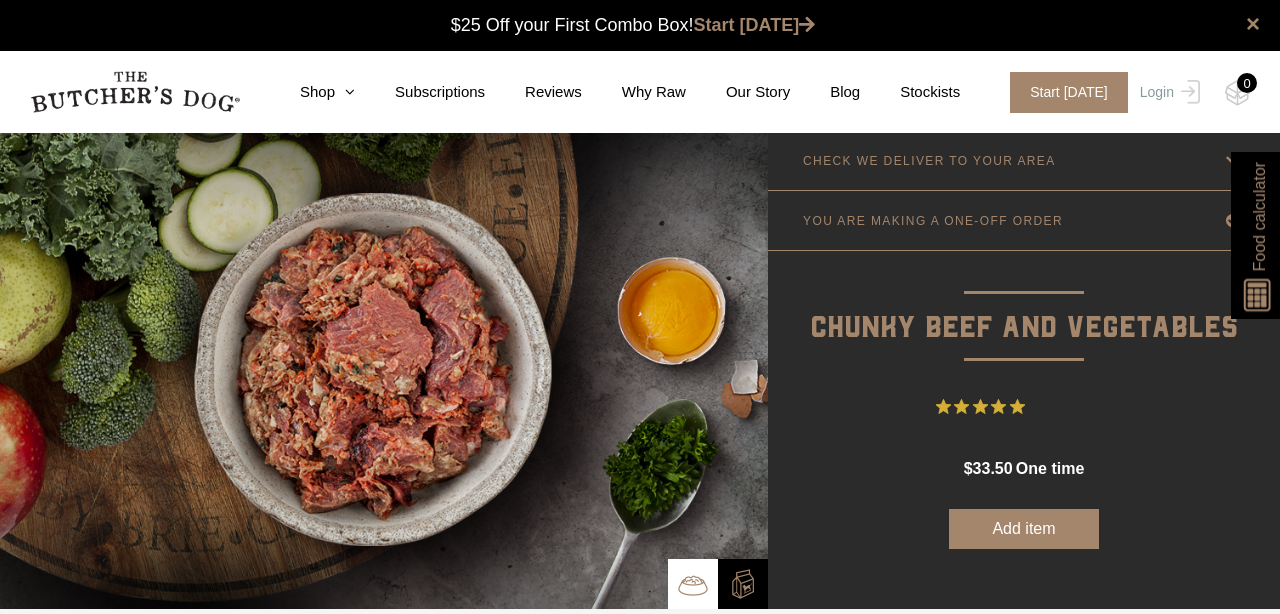 click on "0
Shop
Combo Boxes
Treats" at bounding box center [640, 92] 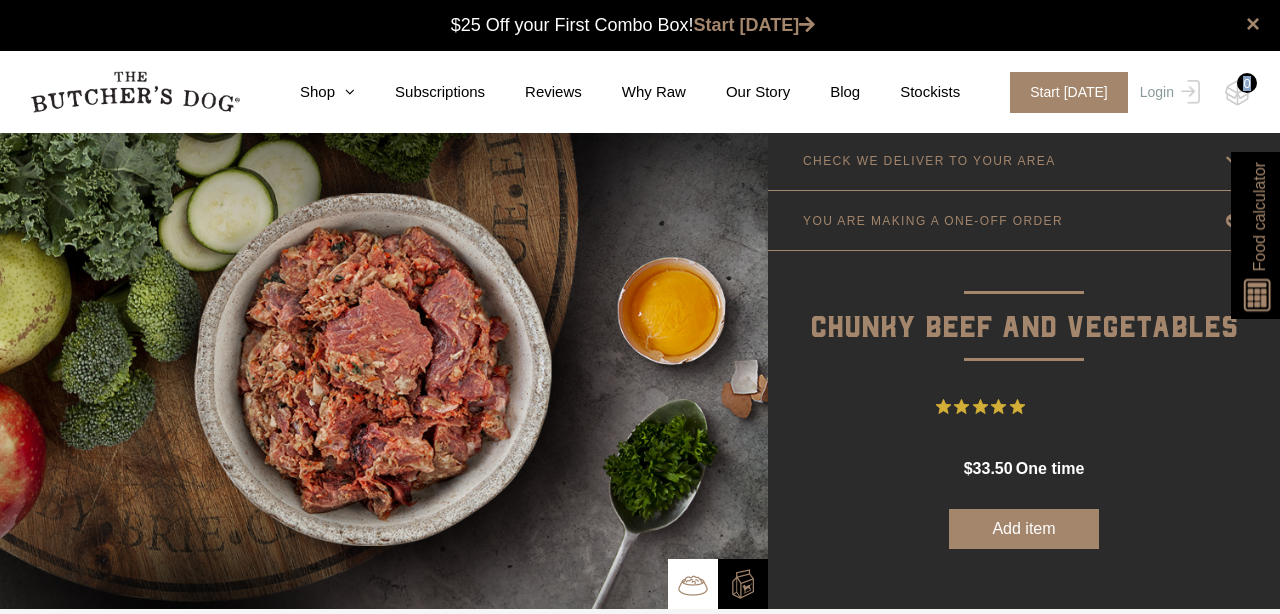 click on "0" at bounding box center [1247, 83] 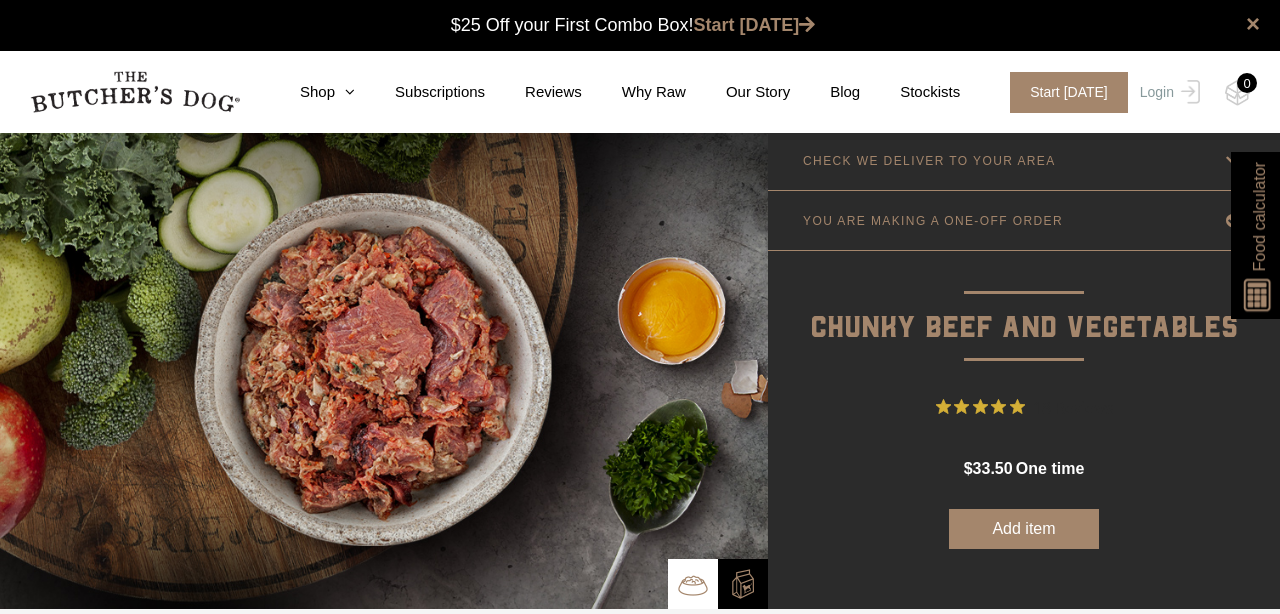 click on "0" at bounding box center [1247, 83] 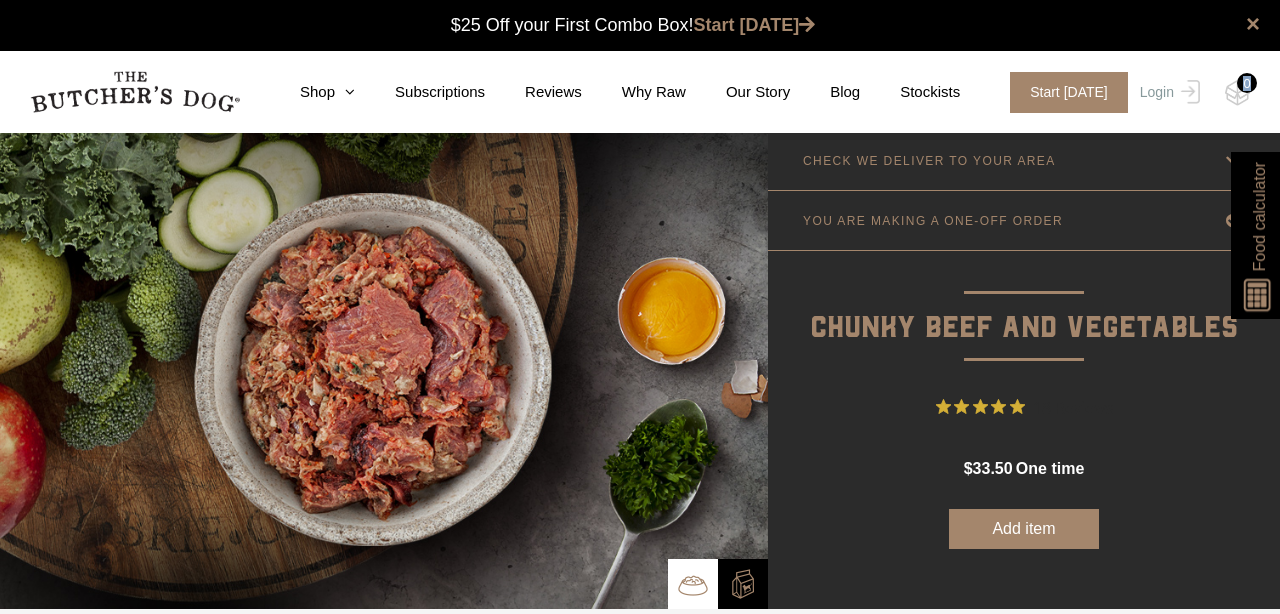 click on "0" at bounding box center (1247, 83) 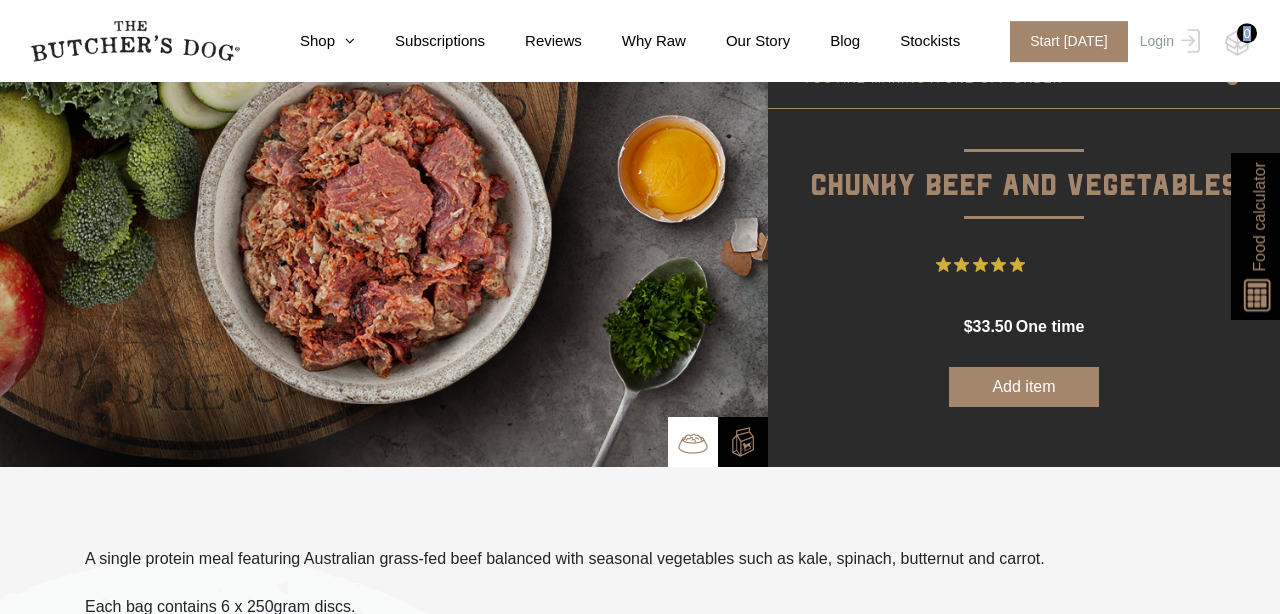 scroll, scrollTop: 139, scrollLeft: 0, axis: vertical 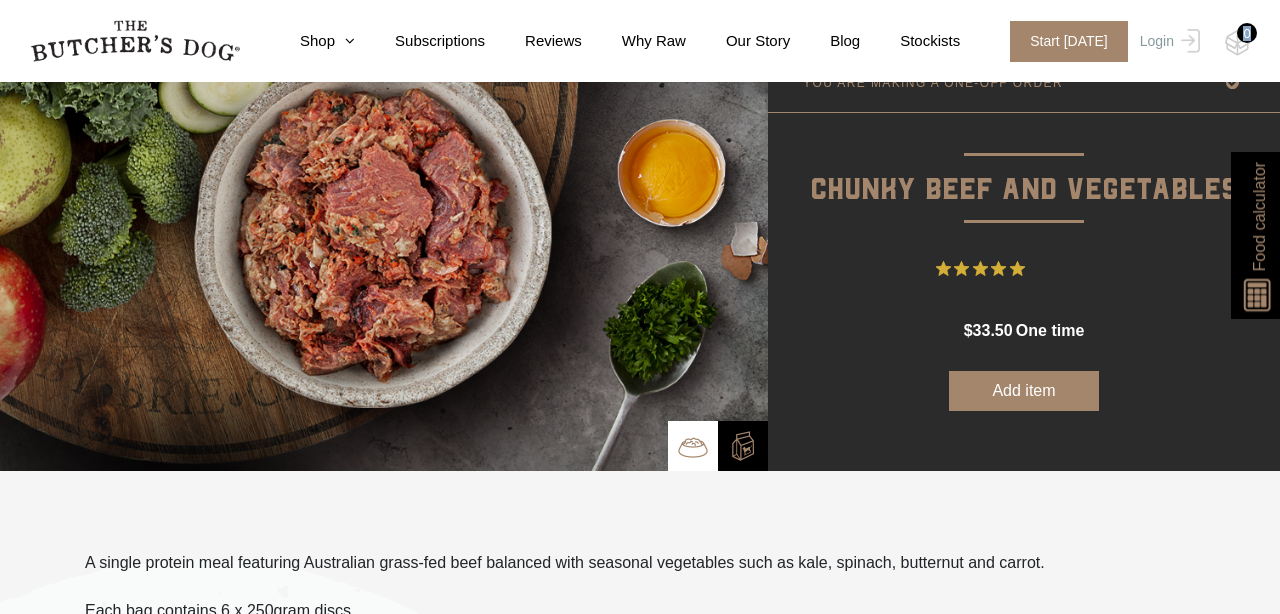 click on "Add item" at bounding box center (1024, 391) 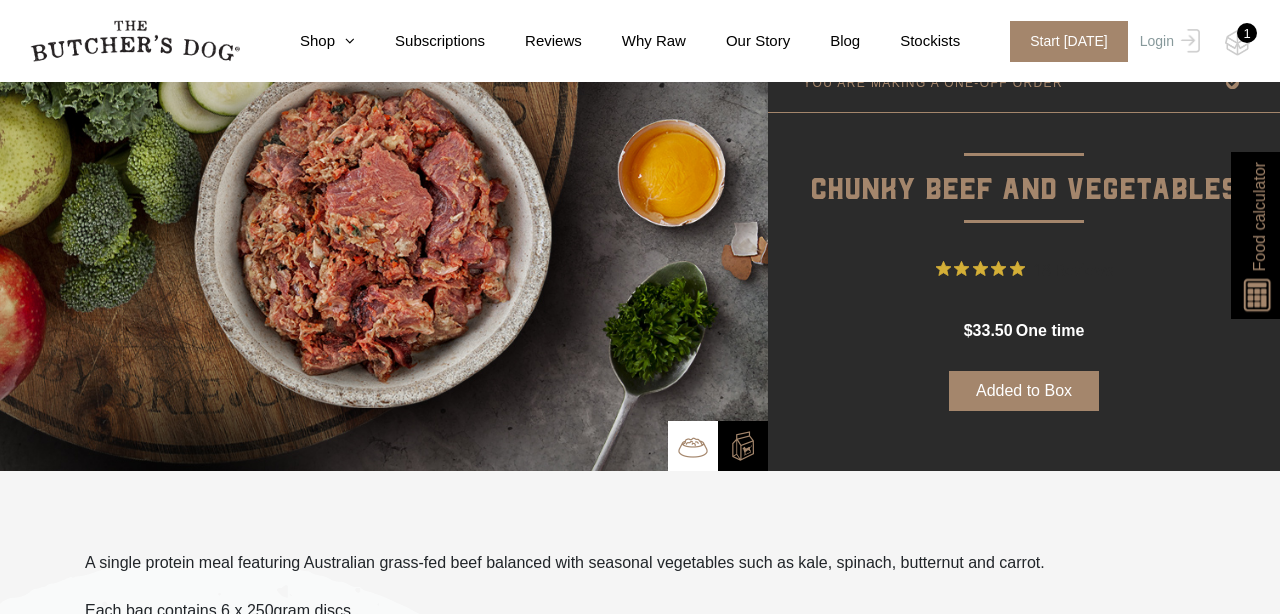 click on "1" at bounding box center (1247, 33) 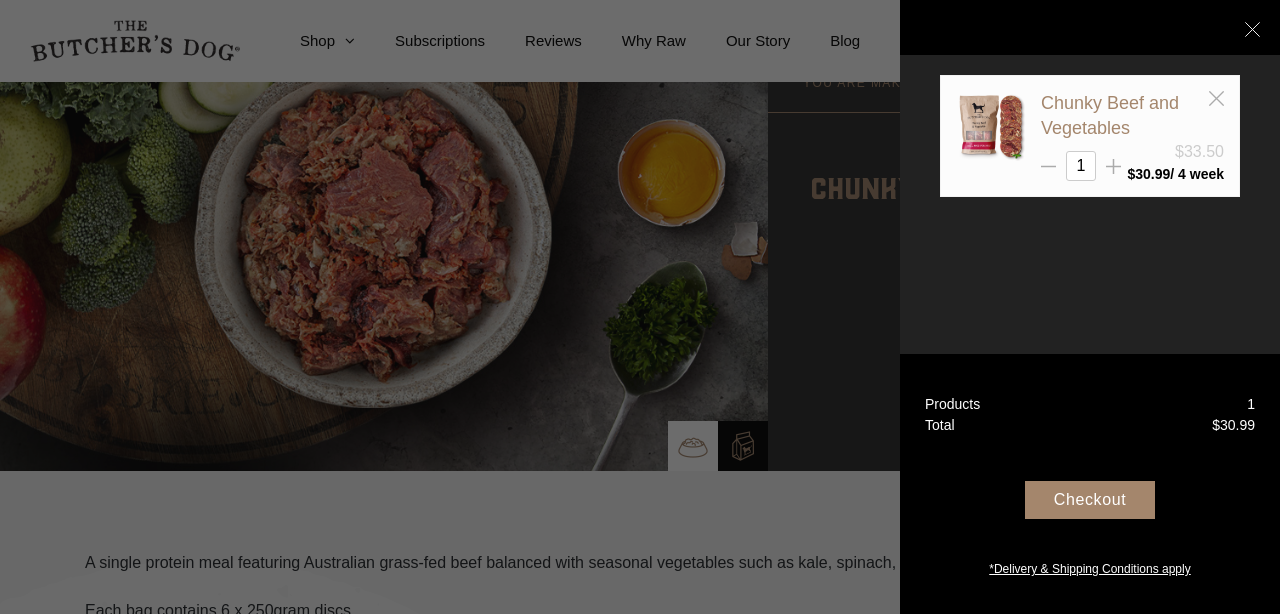 click on "Your Box" at bounding box center [1090, 28] 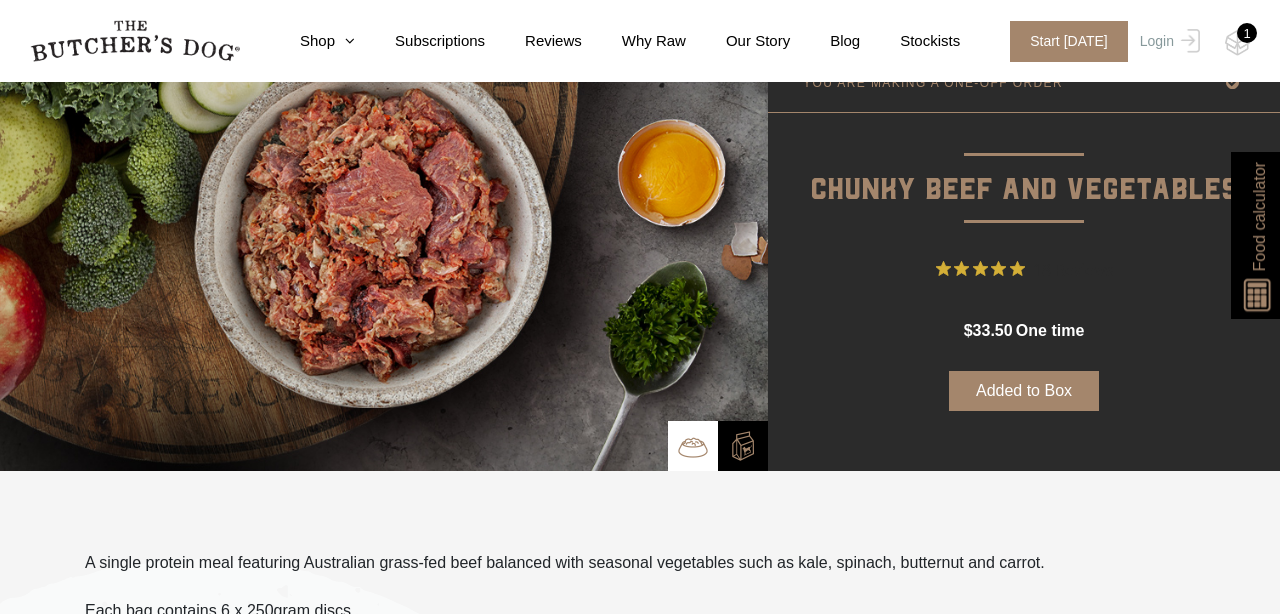 click on "1" at bounding box center (1247, 33) 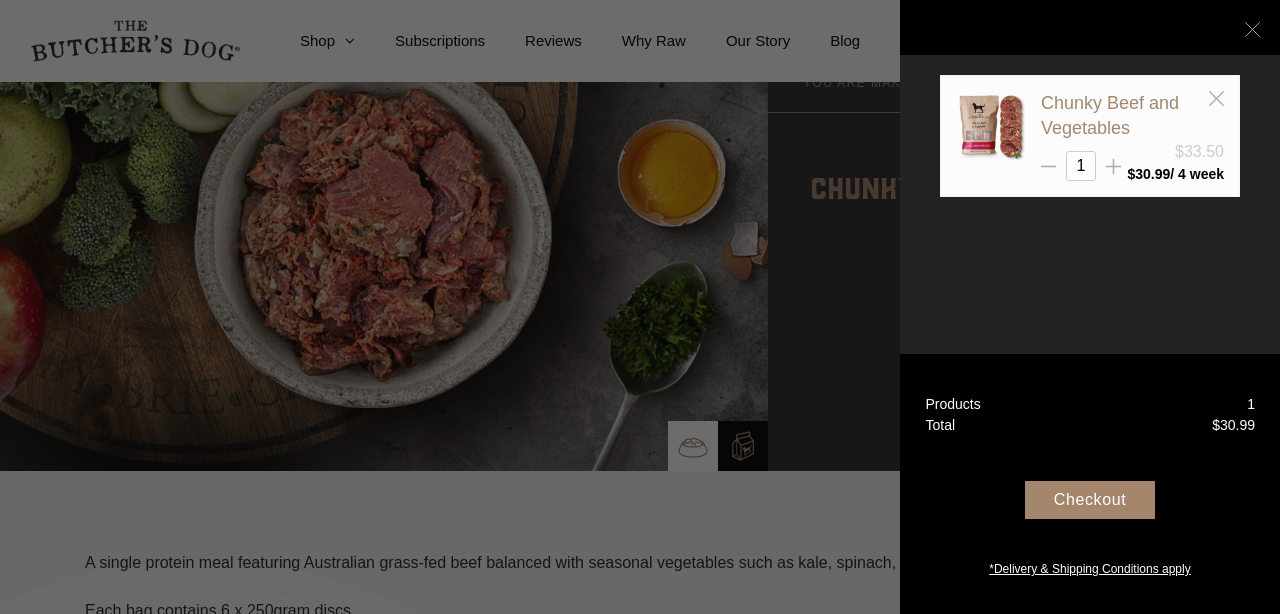 click 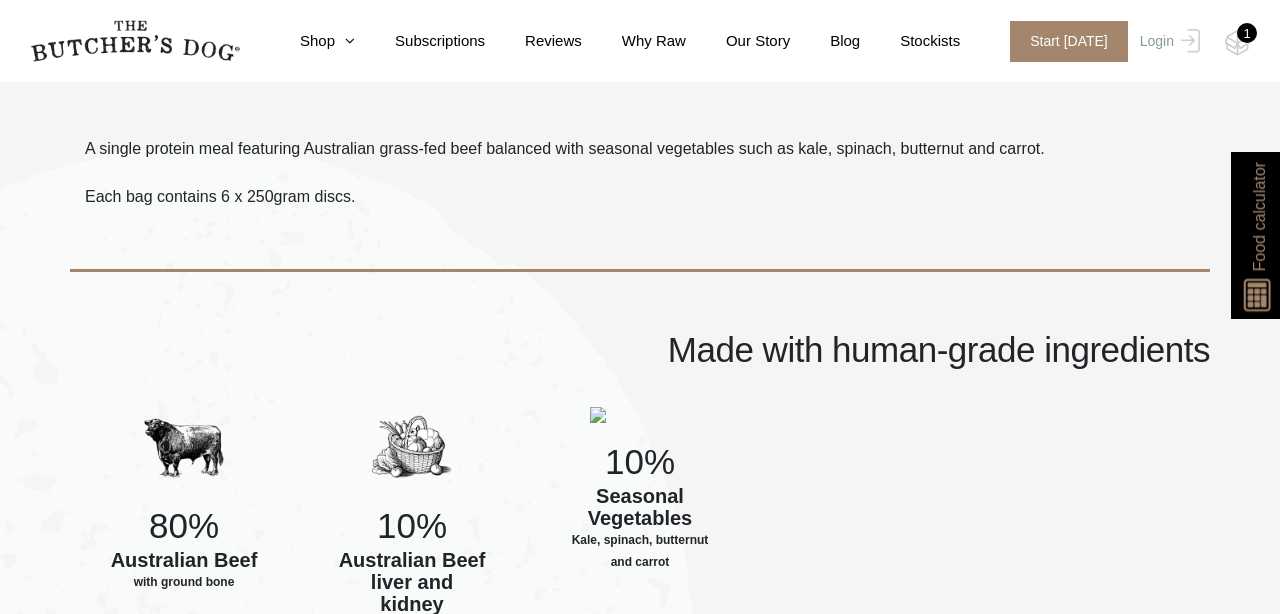scroll, scrollTop: 139, scrollLeft: 0, axis: vertical 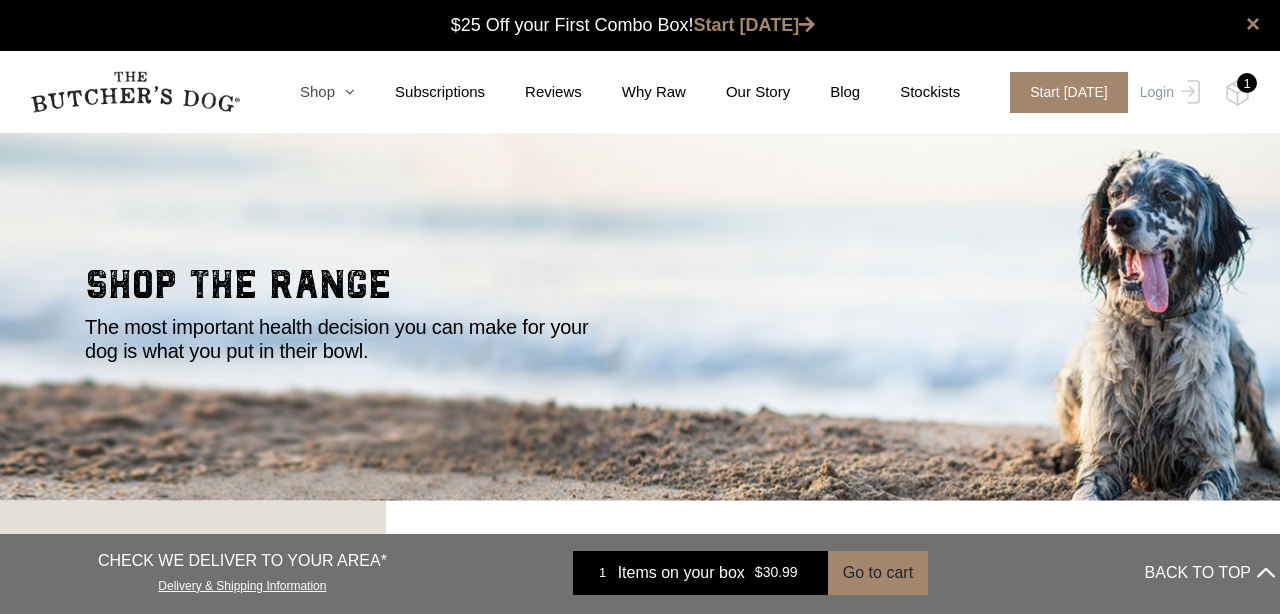 click at bounding box center [345, 91] 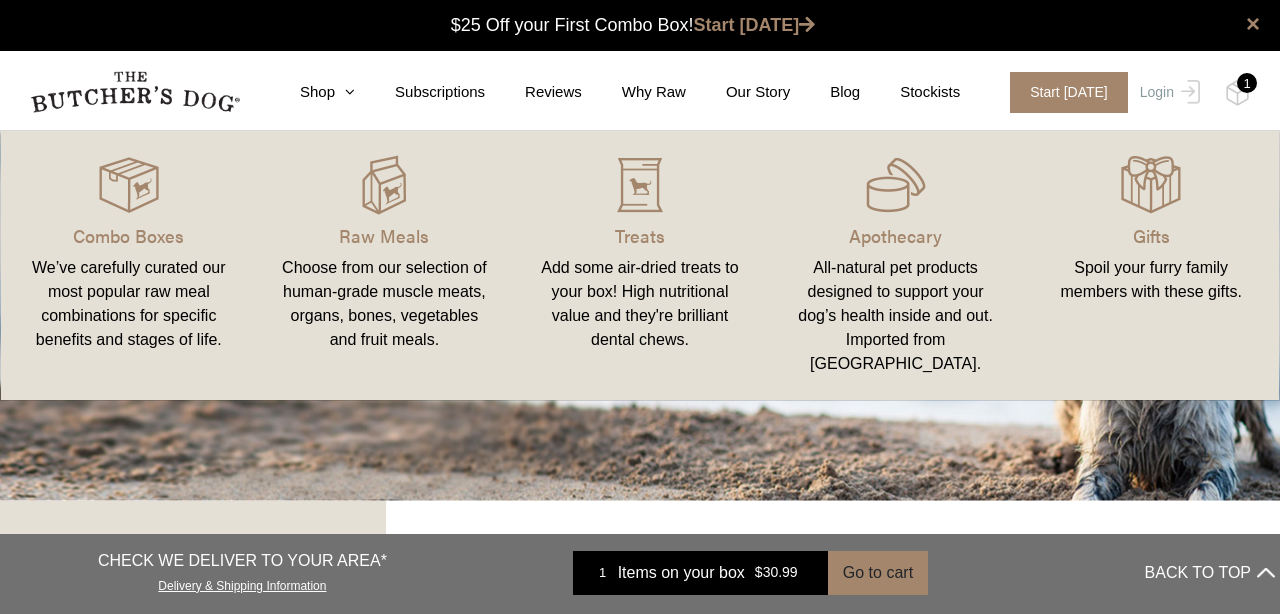 click on "Raw Meals
Choose from our selection of human-grade muscle meats,
organs, bones, vegetables and fruit meals." at bounding box center [385, 265] 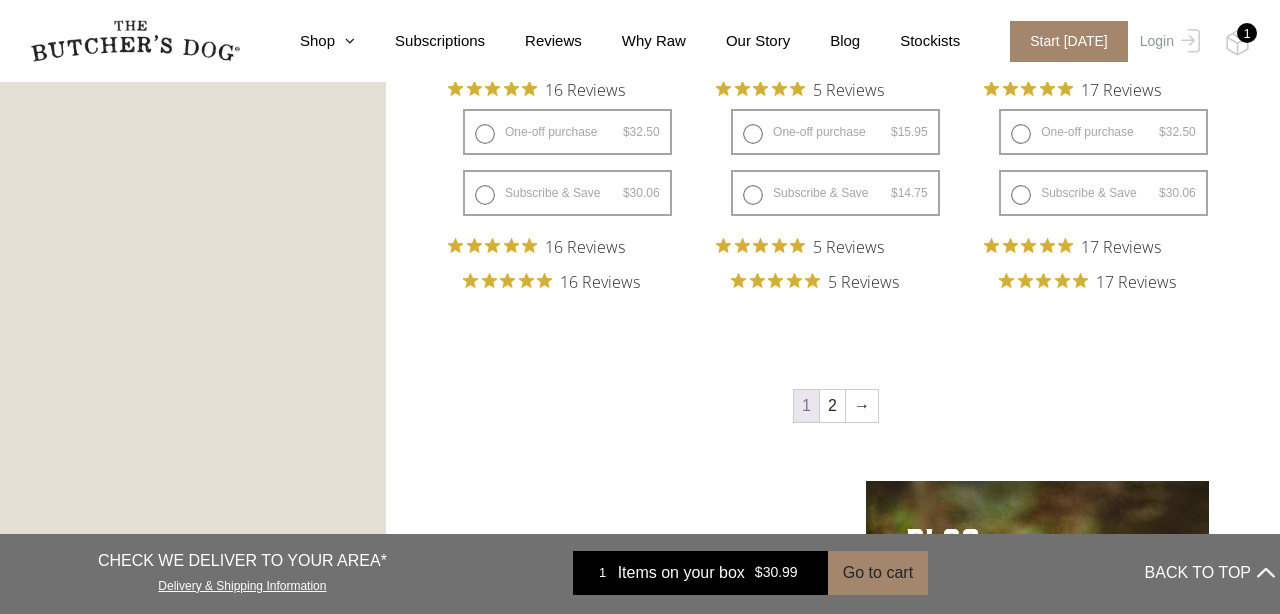 scroll, scrollTop: 3036, scrollLeft: 0, axis: vertical 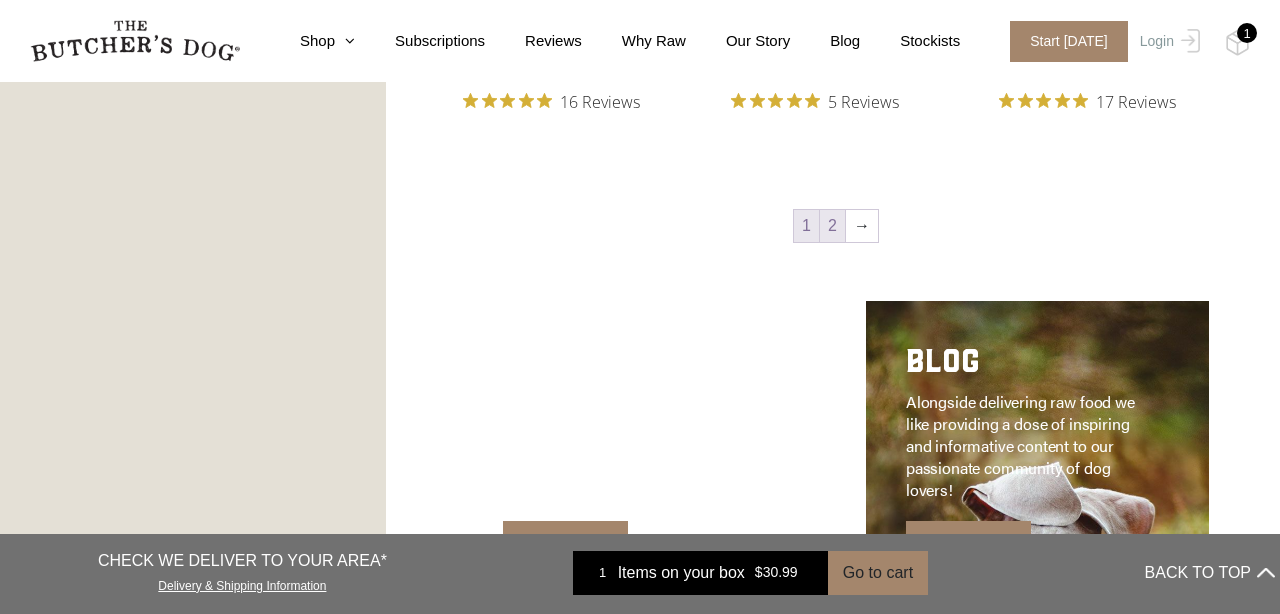 click on "2" at bounding box center (832, 226) 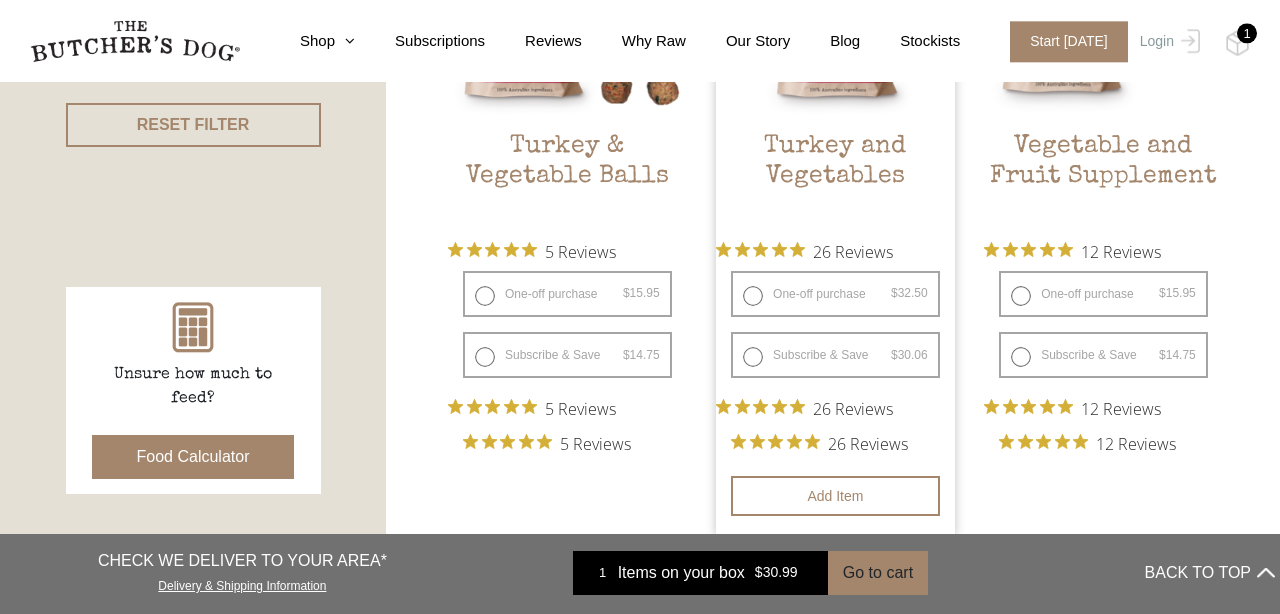 scroll, scrollTop: 728, scrollLeft: 0, axis: vertical 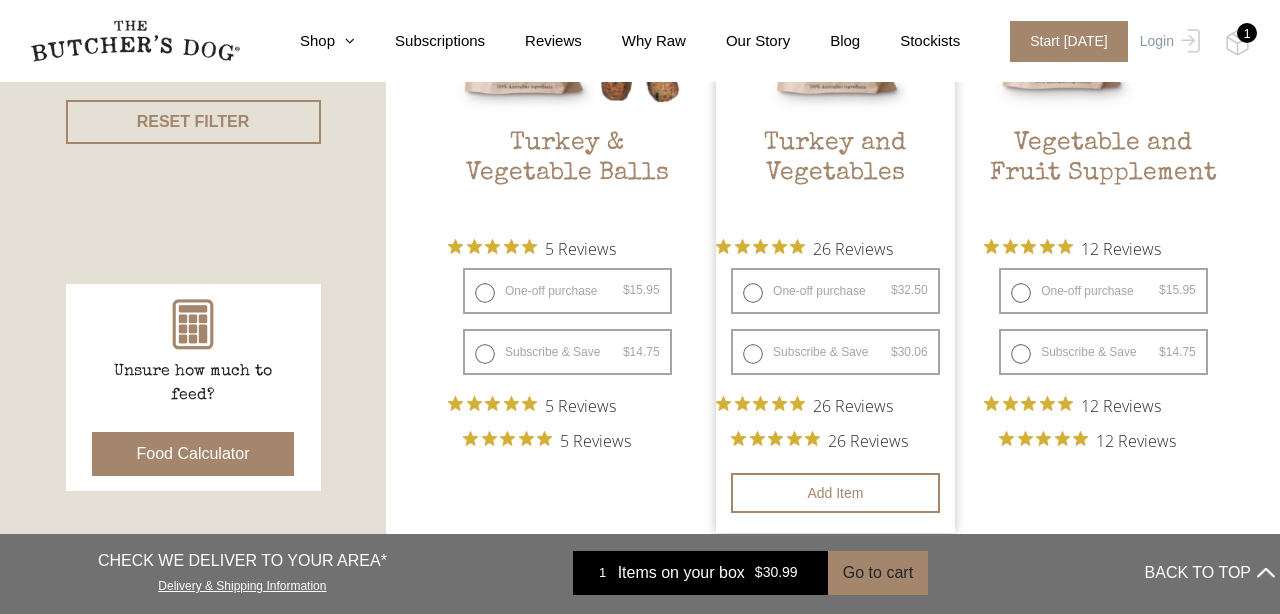 click on "Subscribe &
Save $ 32.50   Original price was: $32.50. $ 30.06 Current price is: $30.06.    / week" at bounding box center [835, 352] 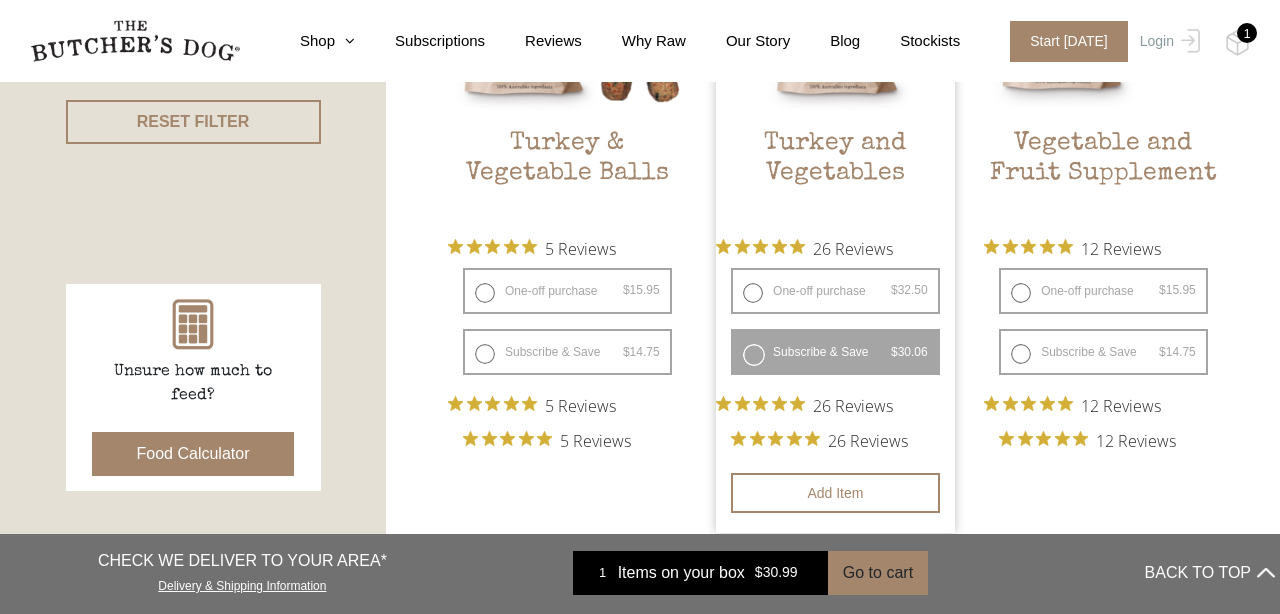 select on "4_week" 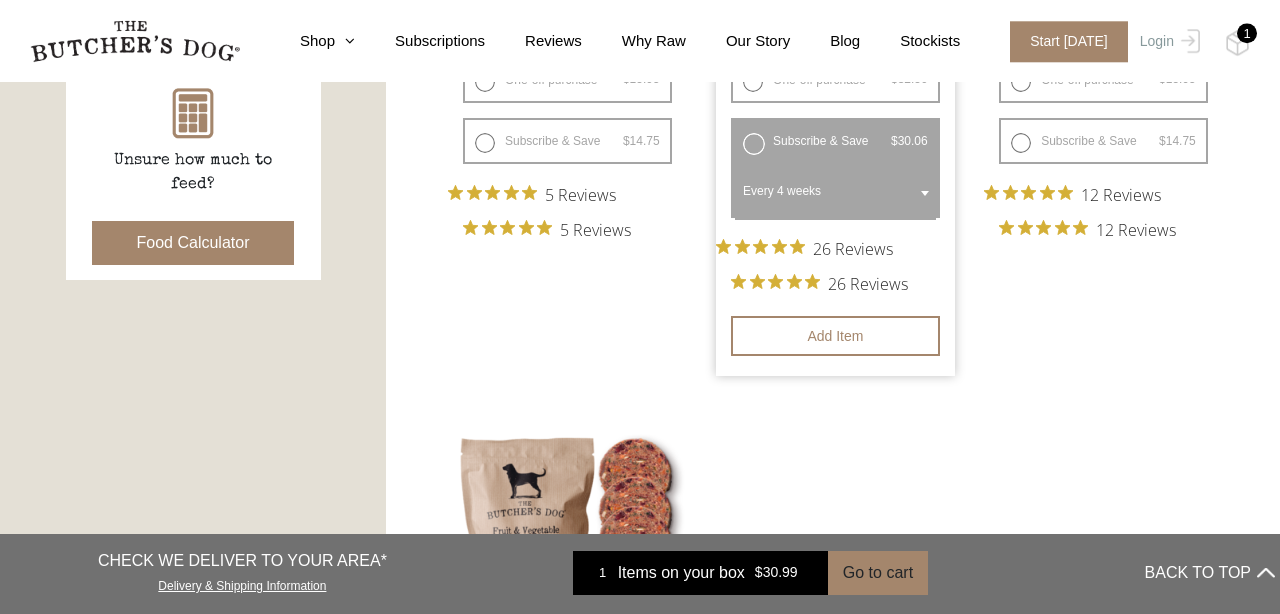scroll, scrollTop: 866, scrollLeft: 0, axis: vertical 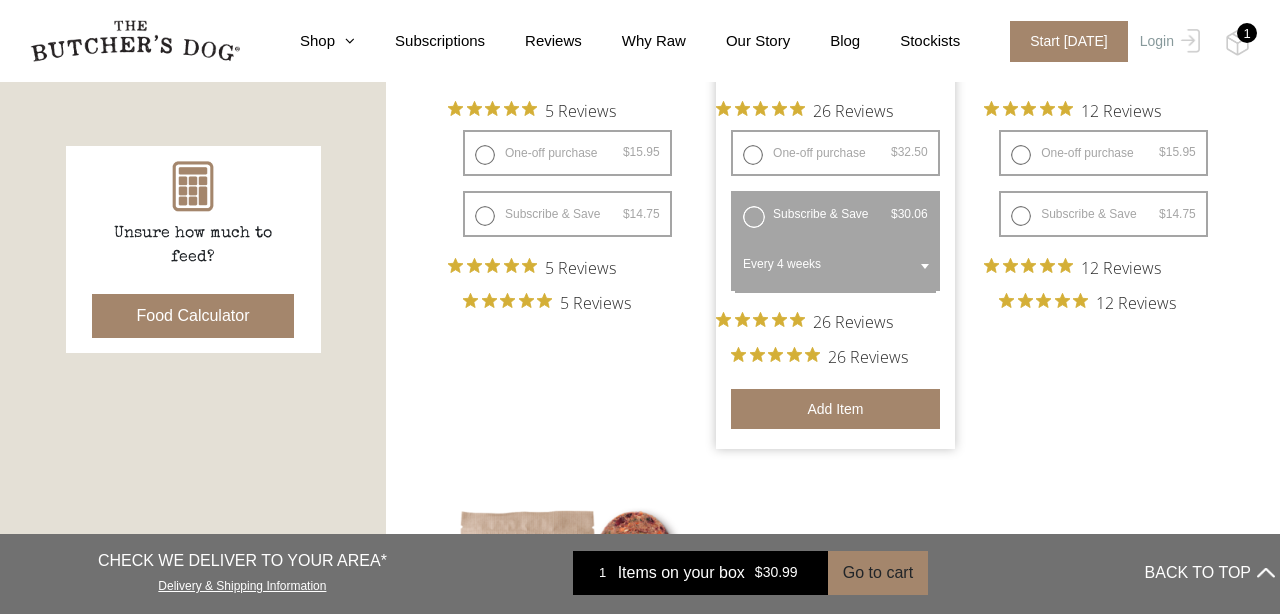 click on "Add item" at bounding box center [835, 409] 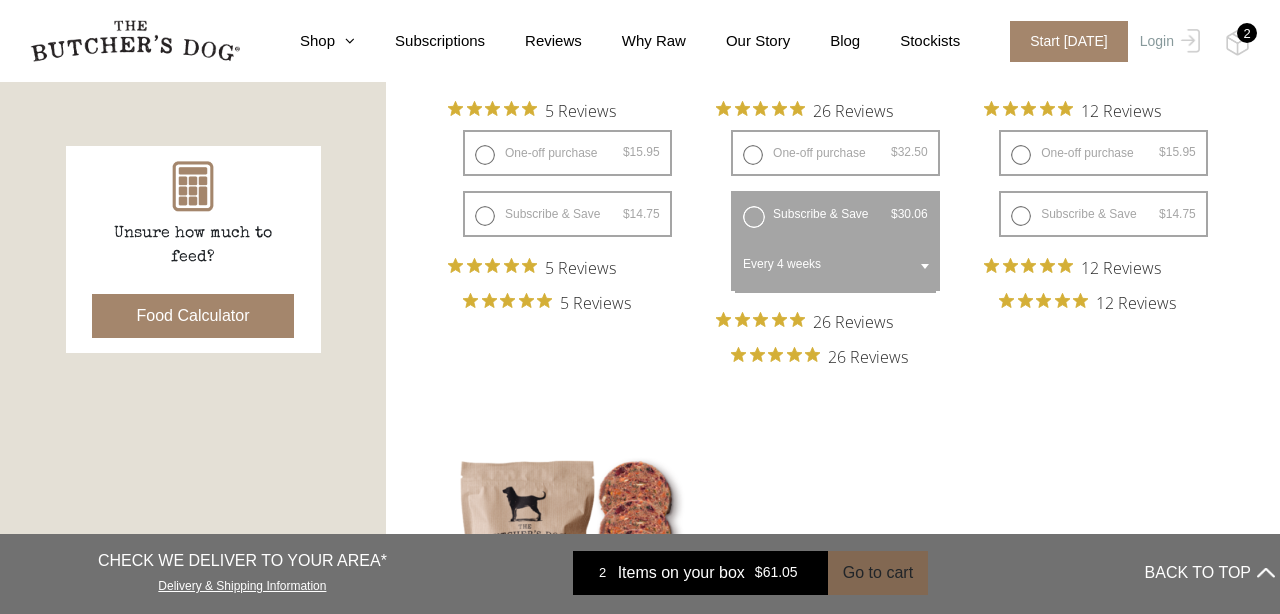 click on "Go to cart" at bounding box center [878, 573] 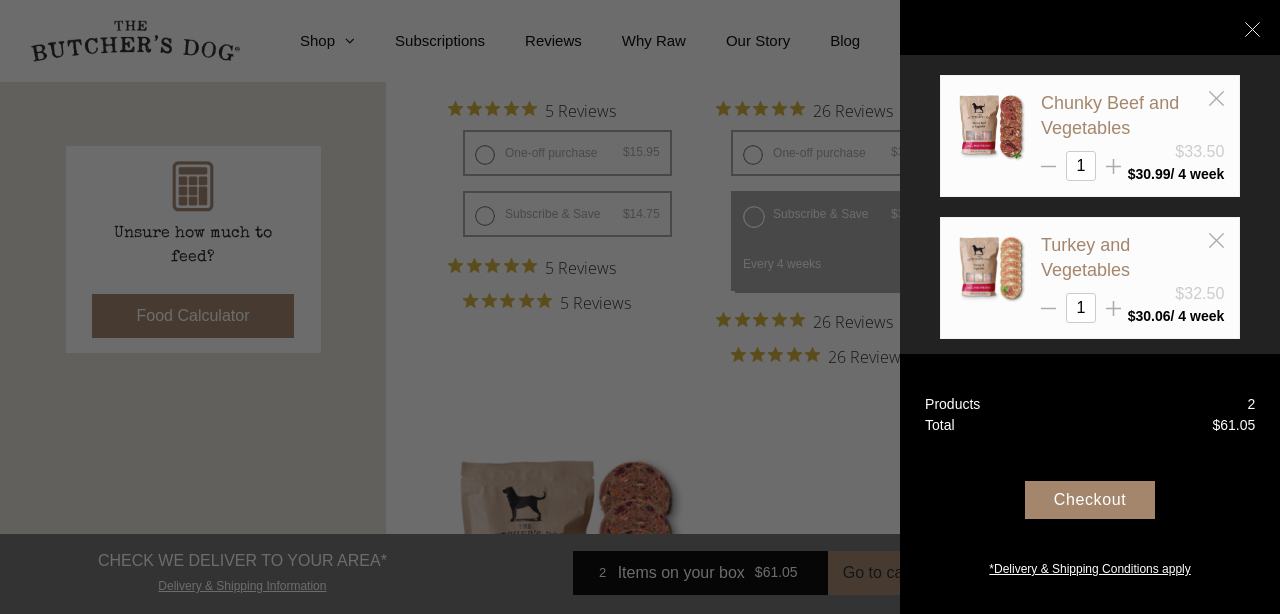 click on "Your Box" at bounding box center (1090, 27) 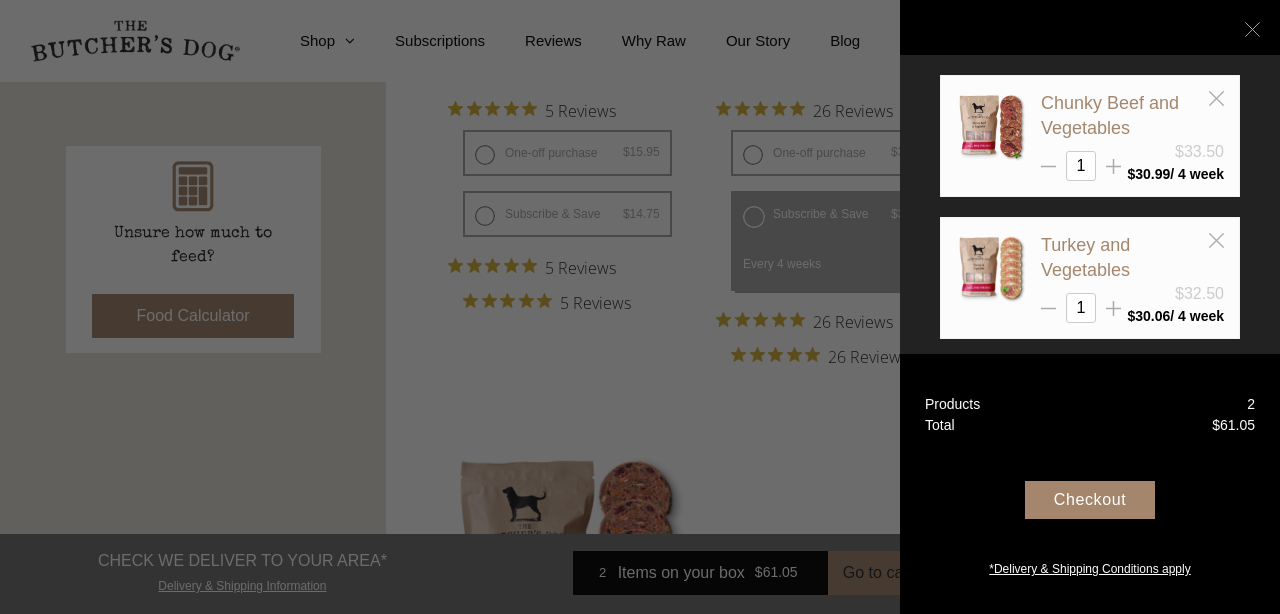 click 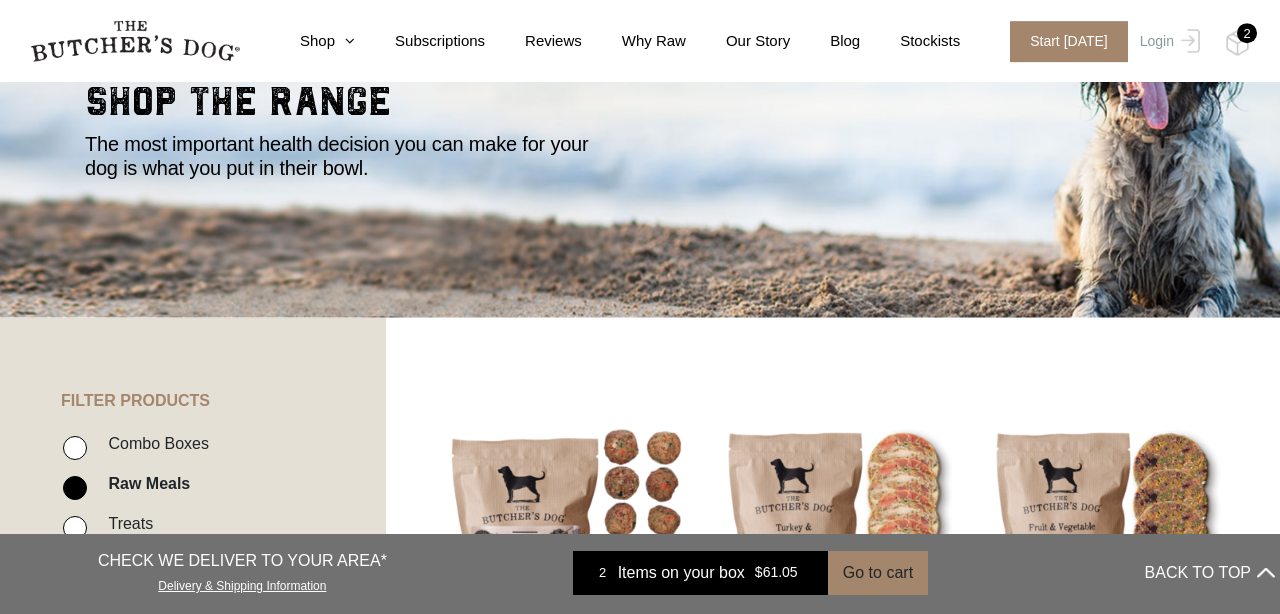 scroll, scrollTop: 176, scrollLeft: 0, axis: vertical 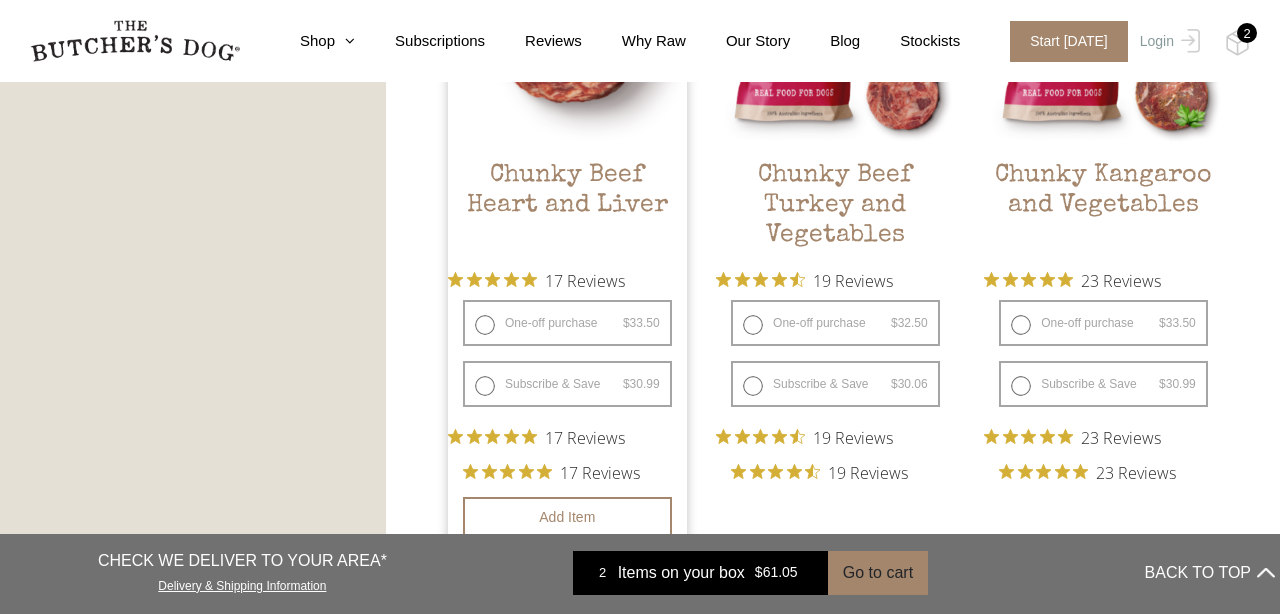 click on "Subscribe &
Save $ 33.50   Original price was: $33.50. $ 30.99 Current price is: $30.99.    / week" at bounding box center (567, 384) 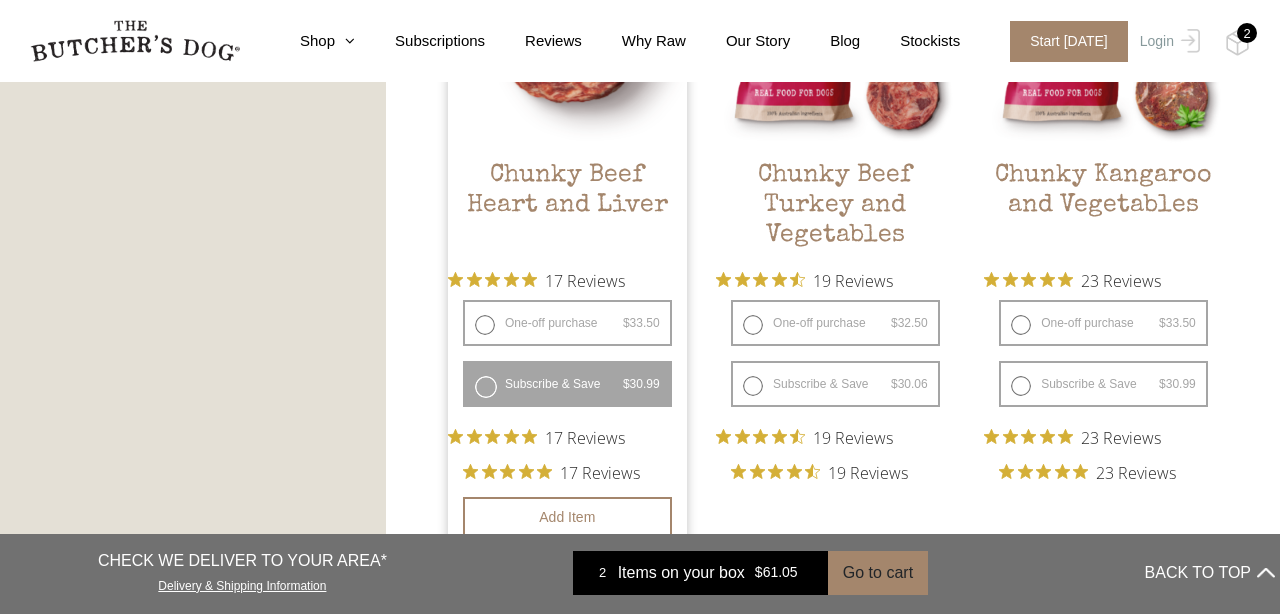 select on "4_week" 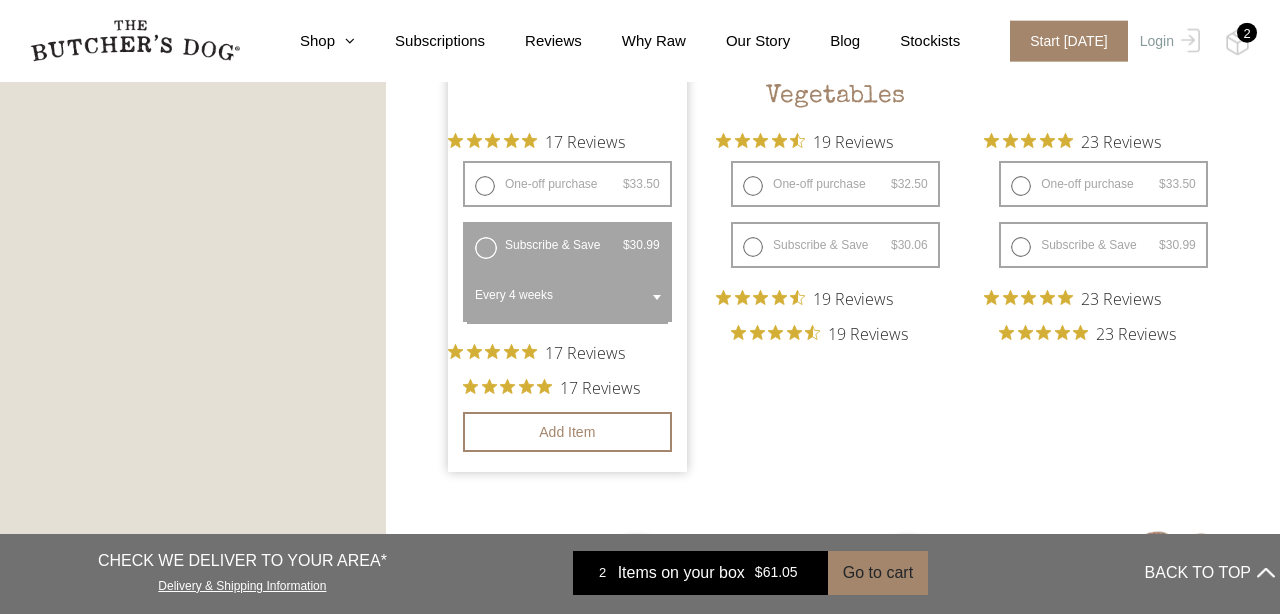 scroll, scrollTop: 1490, scrollLeft: 0, axis: vertical 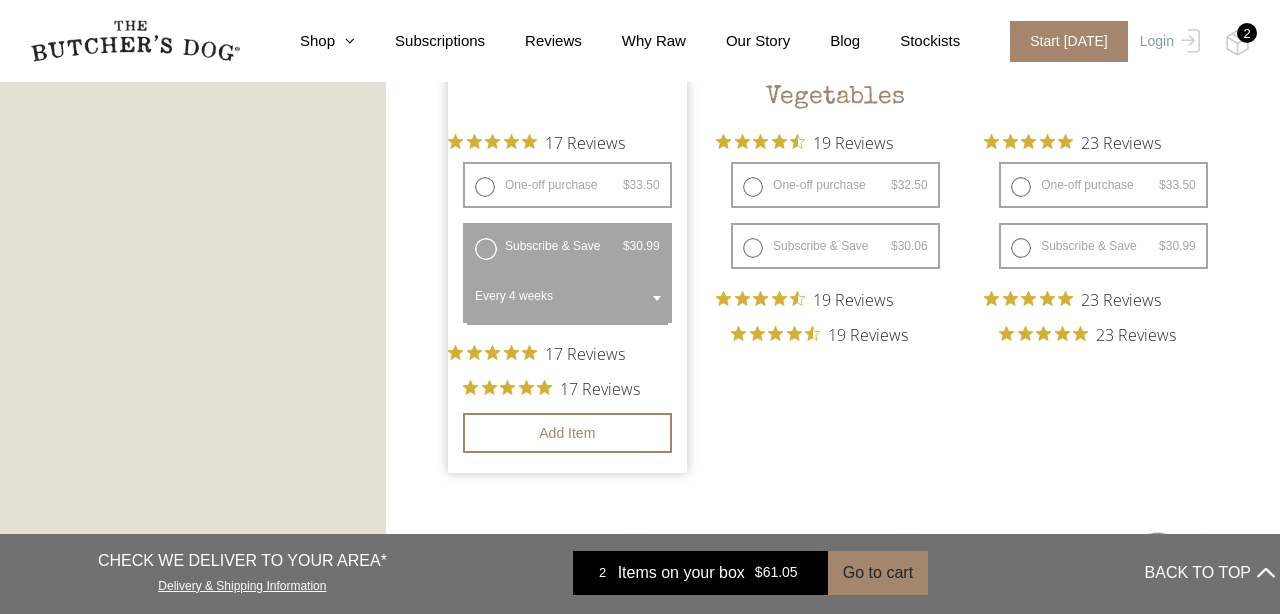 click on "Add item" at bounding box center (567, 433) 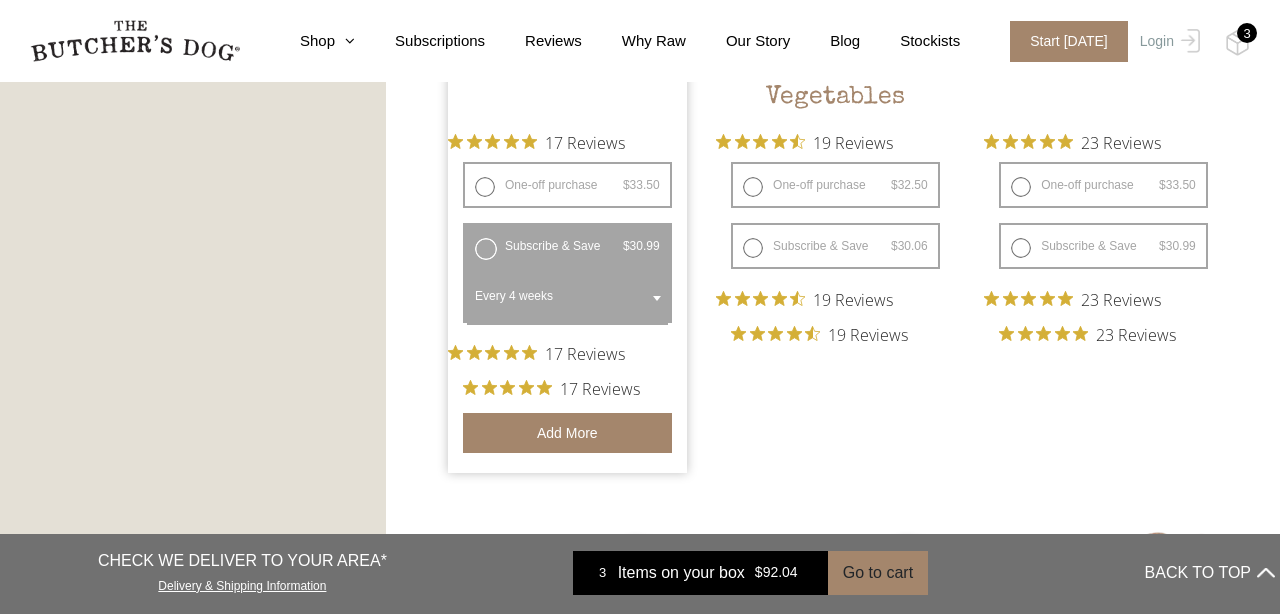click on "3" at bounding box center [1247, 33] 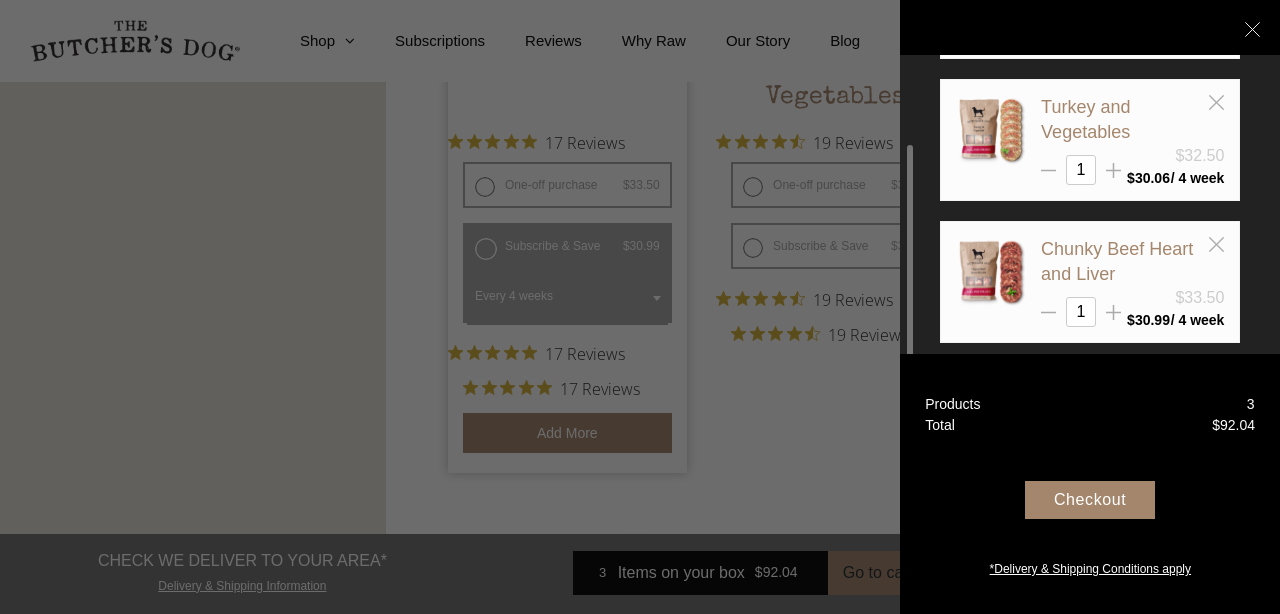 scroll, scrollTop: 157, scrollLeft: 0, axis: vertical 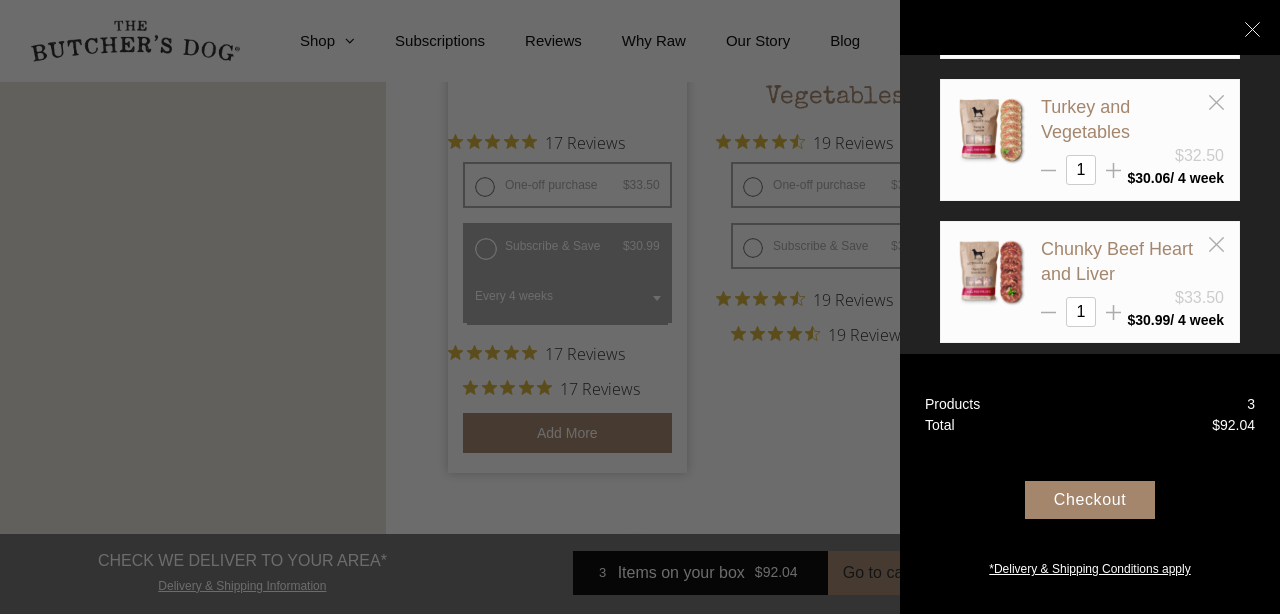 click on "Checkout" at bounding box center [1090, 500] 